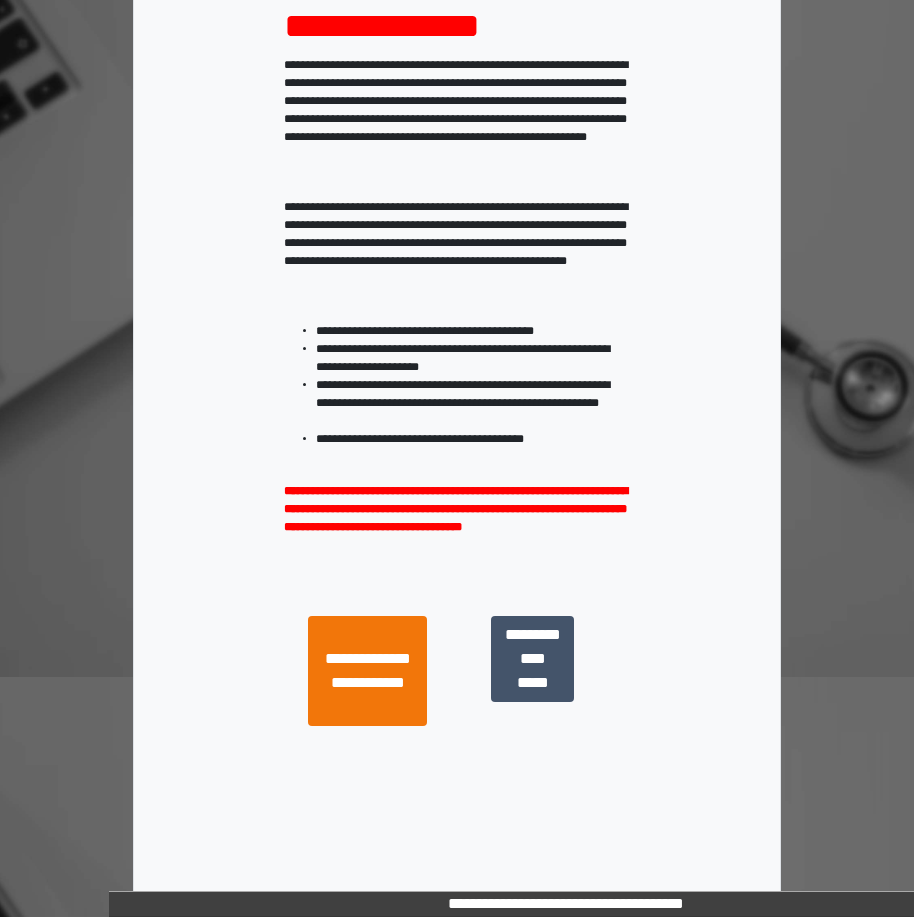 scroll, scrollTop: 248, scrollLeft: 0, axis: vertical 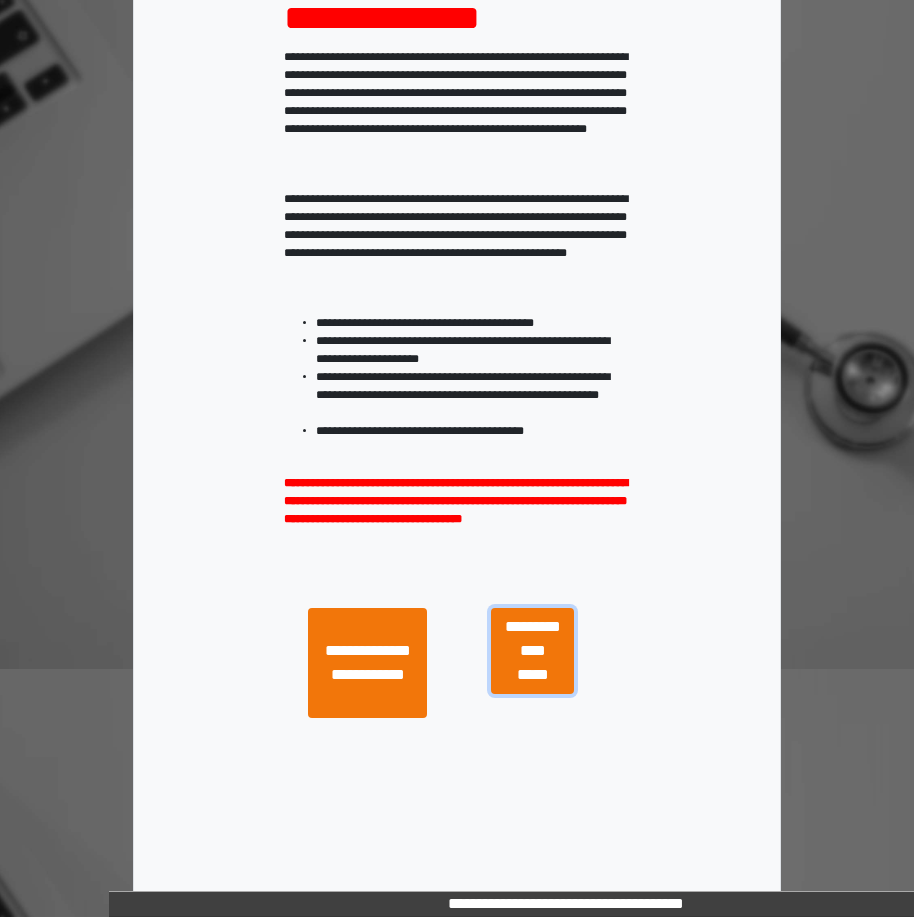 click on "**********" at bounding box center (532, 651) 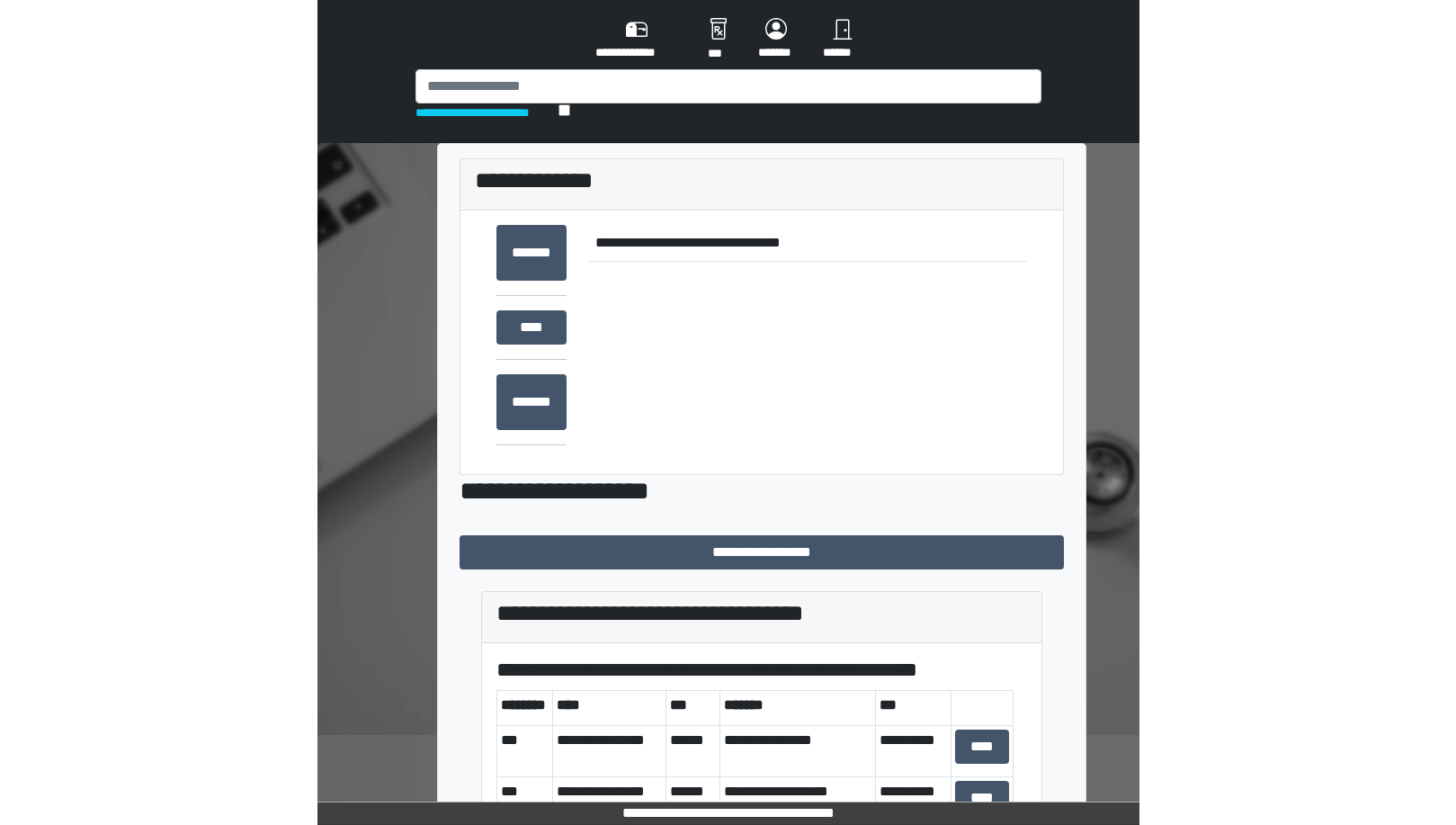scroll, scrollTop: 0, scrollLeft: 0, axis: both 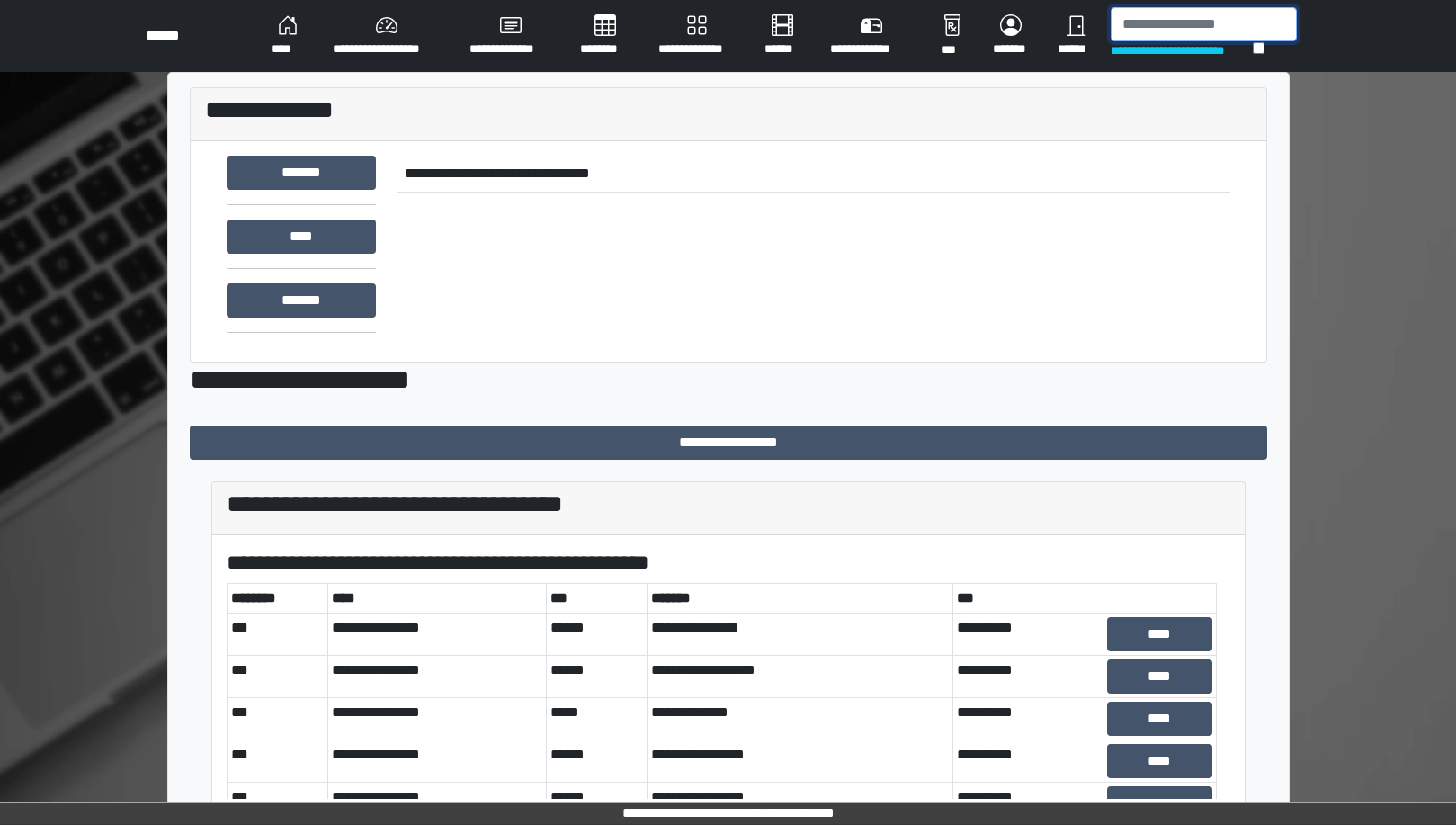 click at bounding box center [1203, 24] 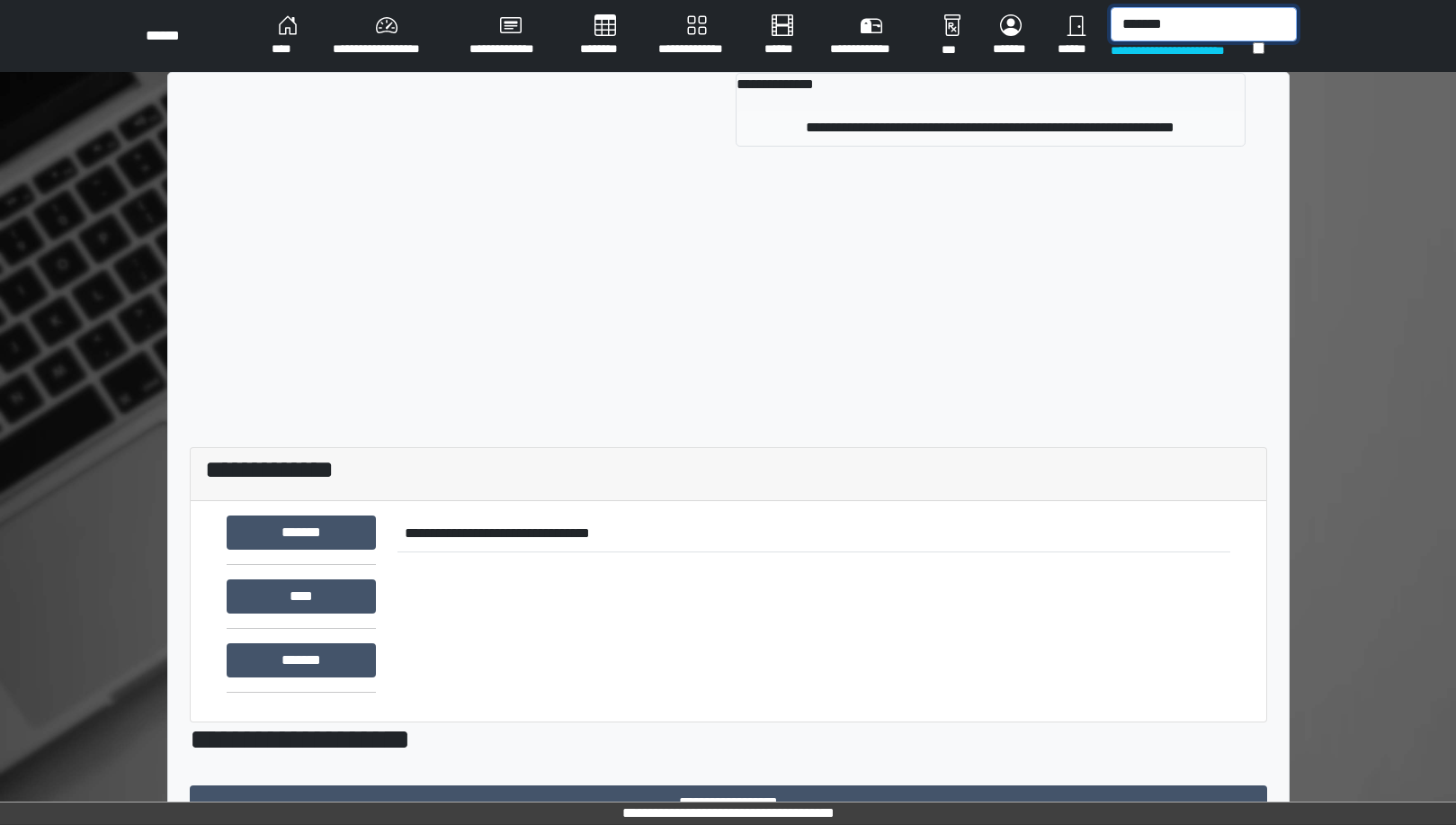type on "*******" 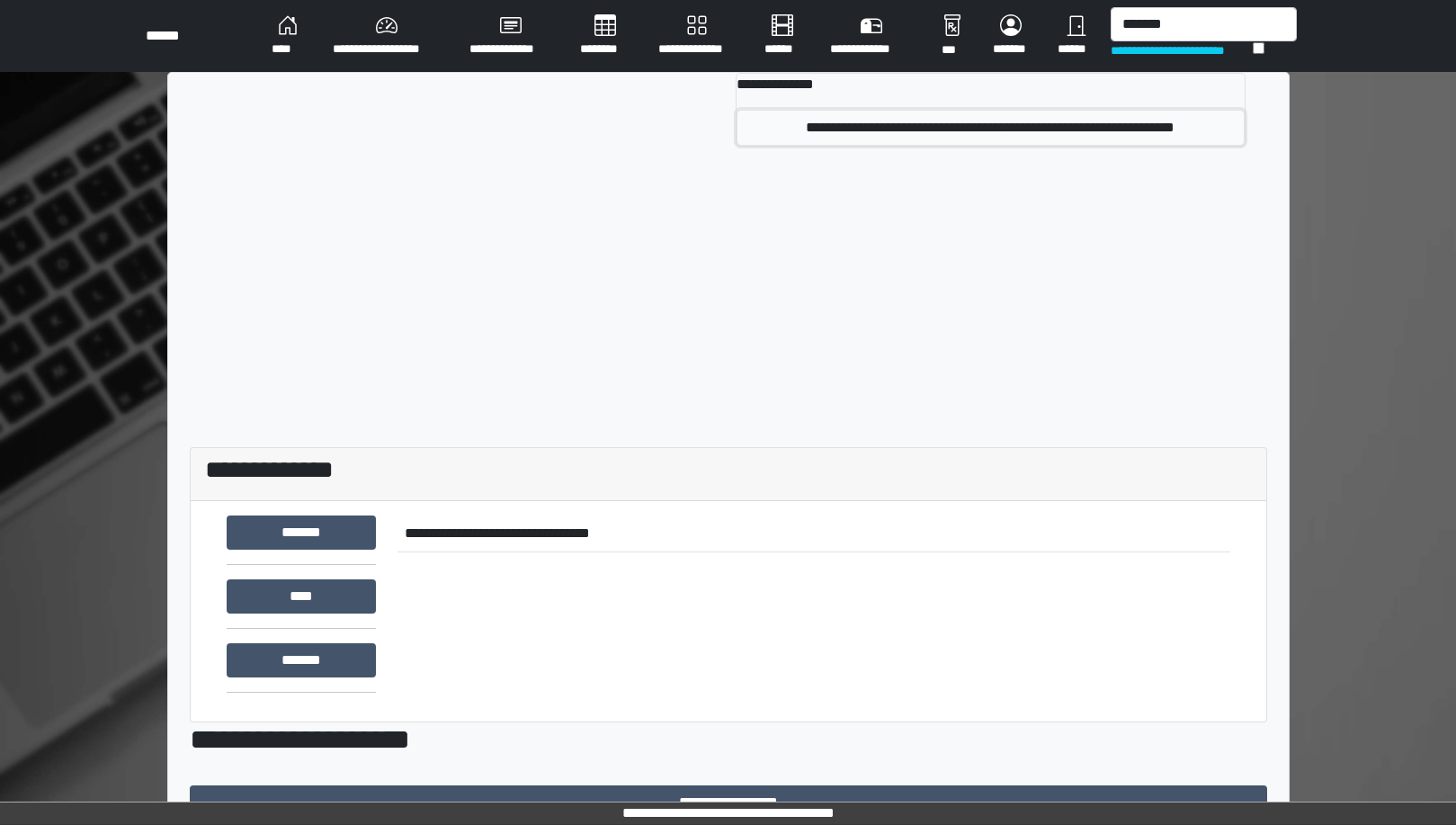 click on "**********" at bounding box center (990, 128) 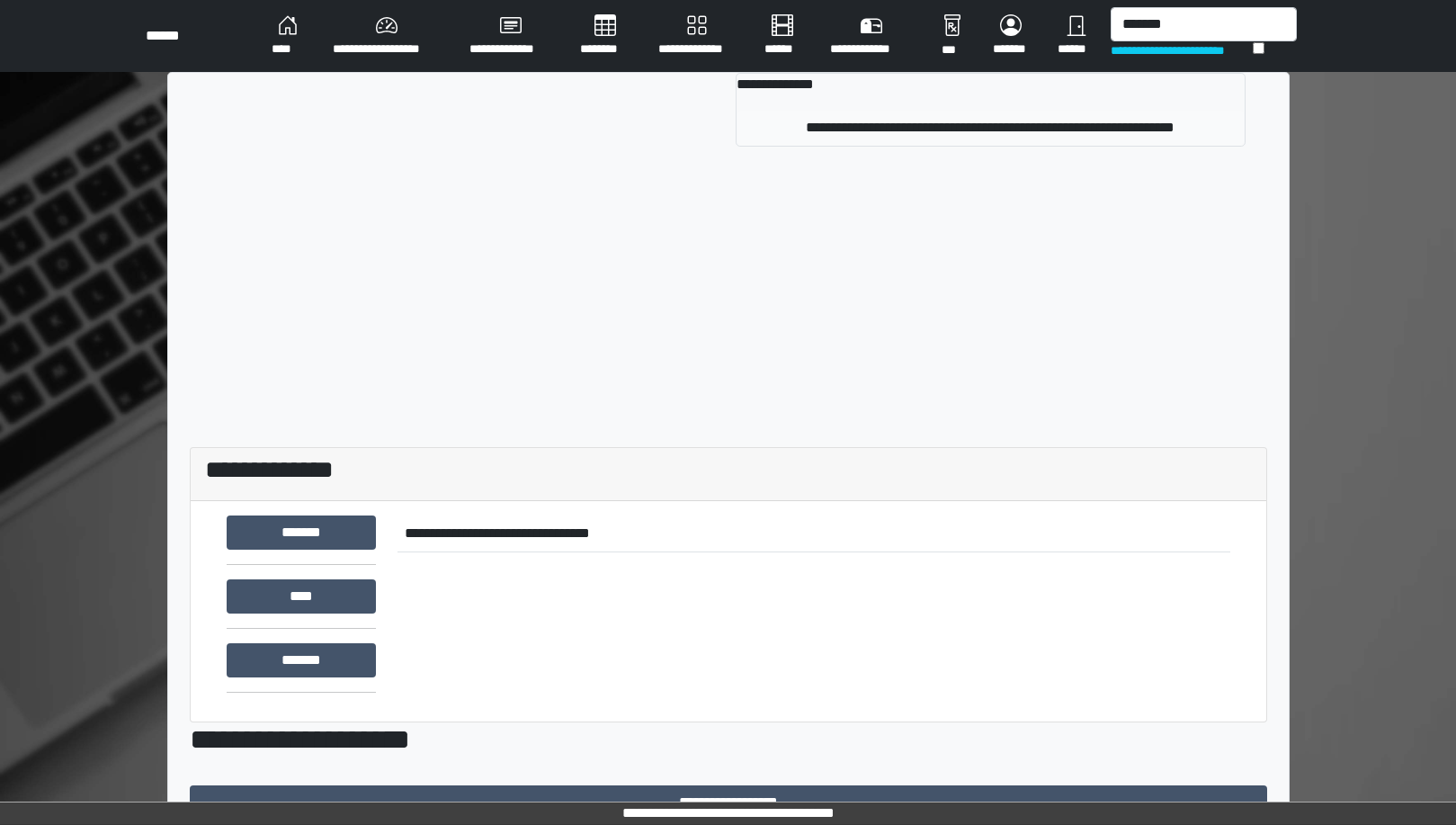 type 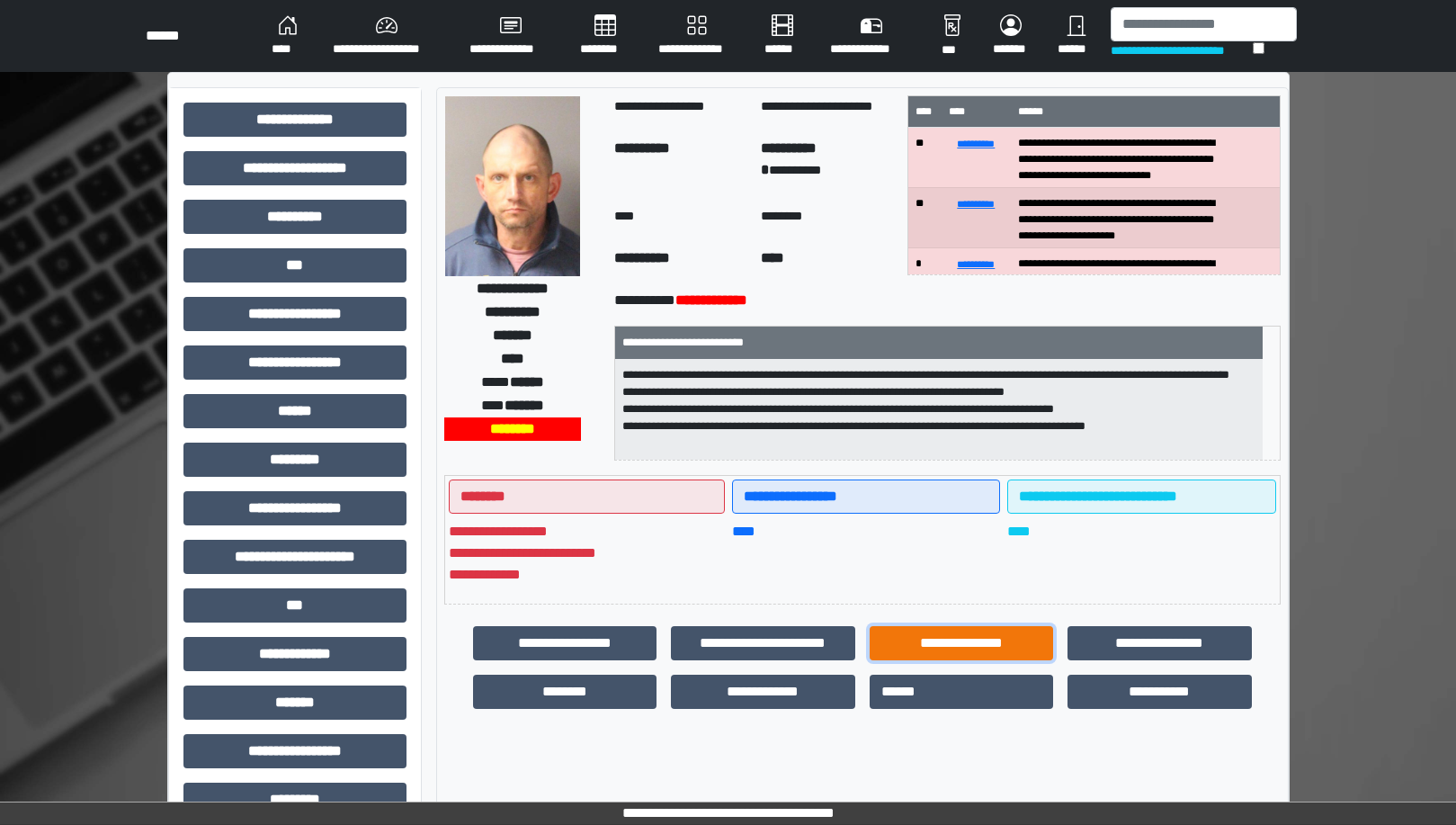 click on "**********" at bounding box center (961, 643) 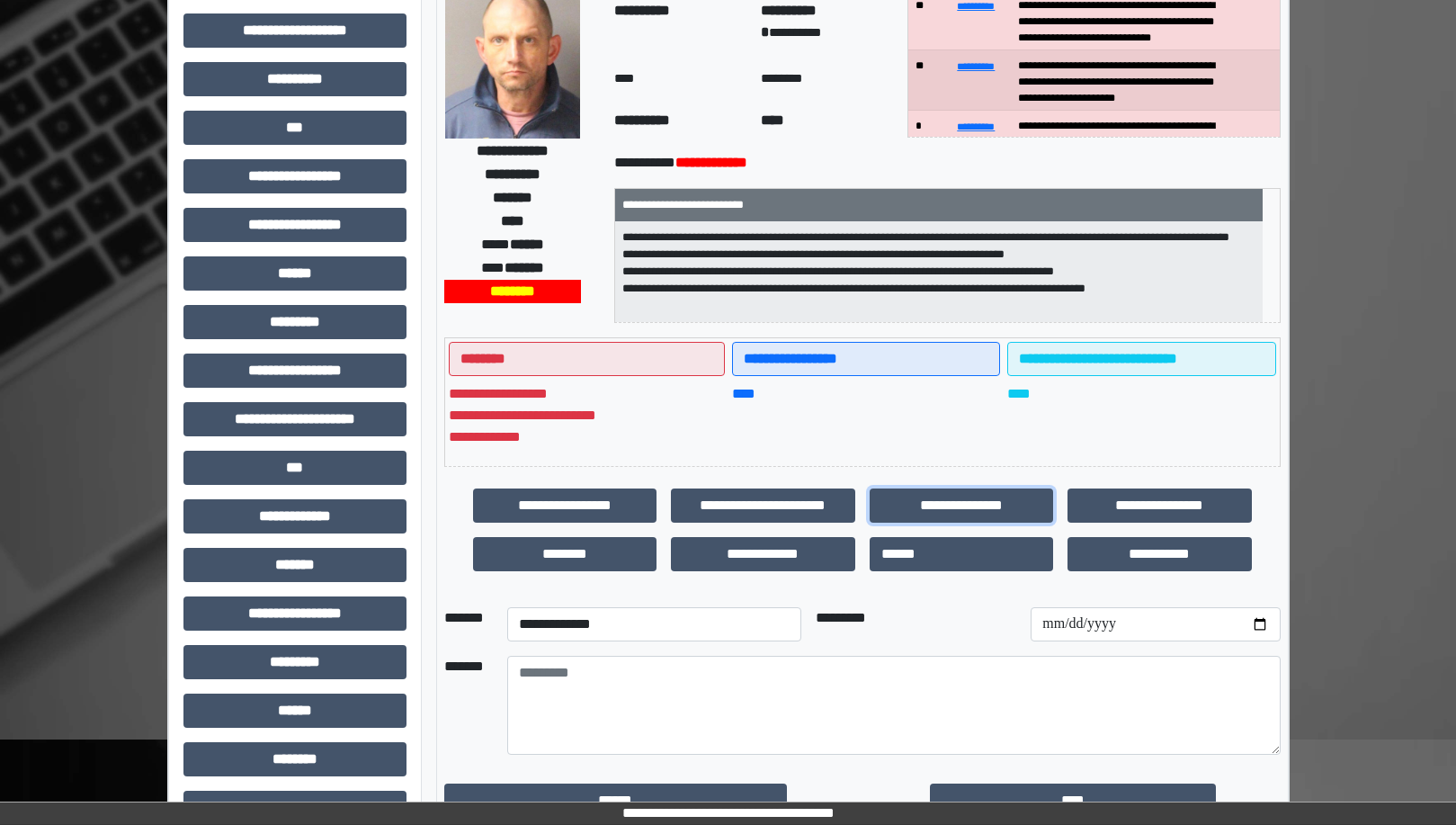 scroll, scrollTop: 180, scrollLeft: 0, axis: vertical 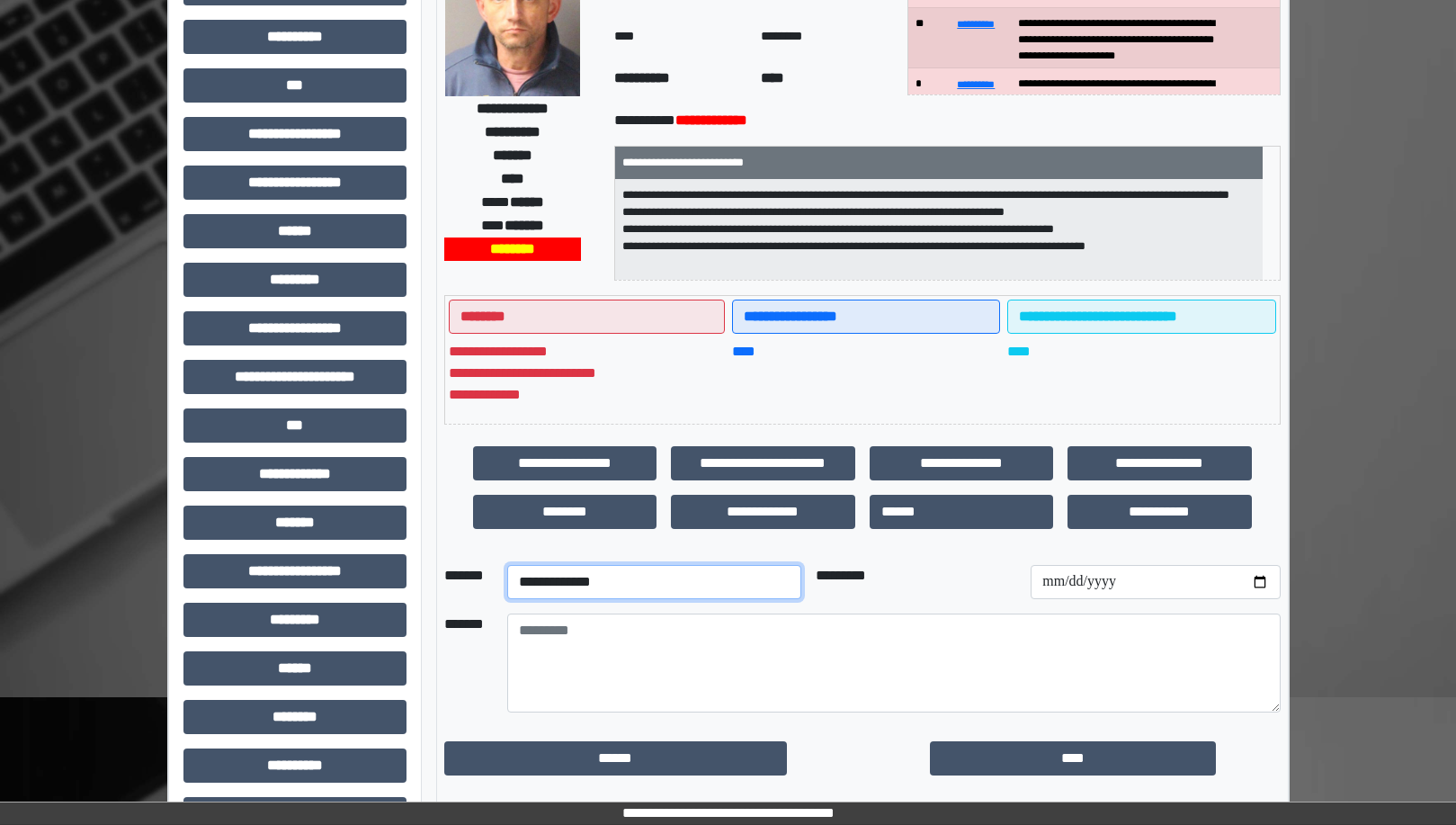 click on "**********" at bounding box center (654, 582) 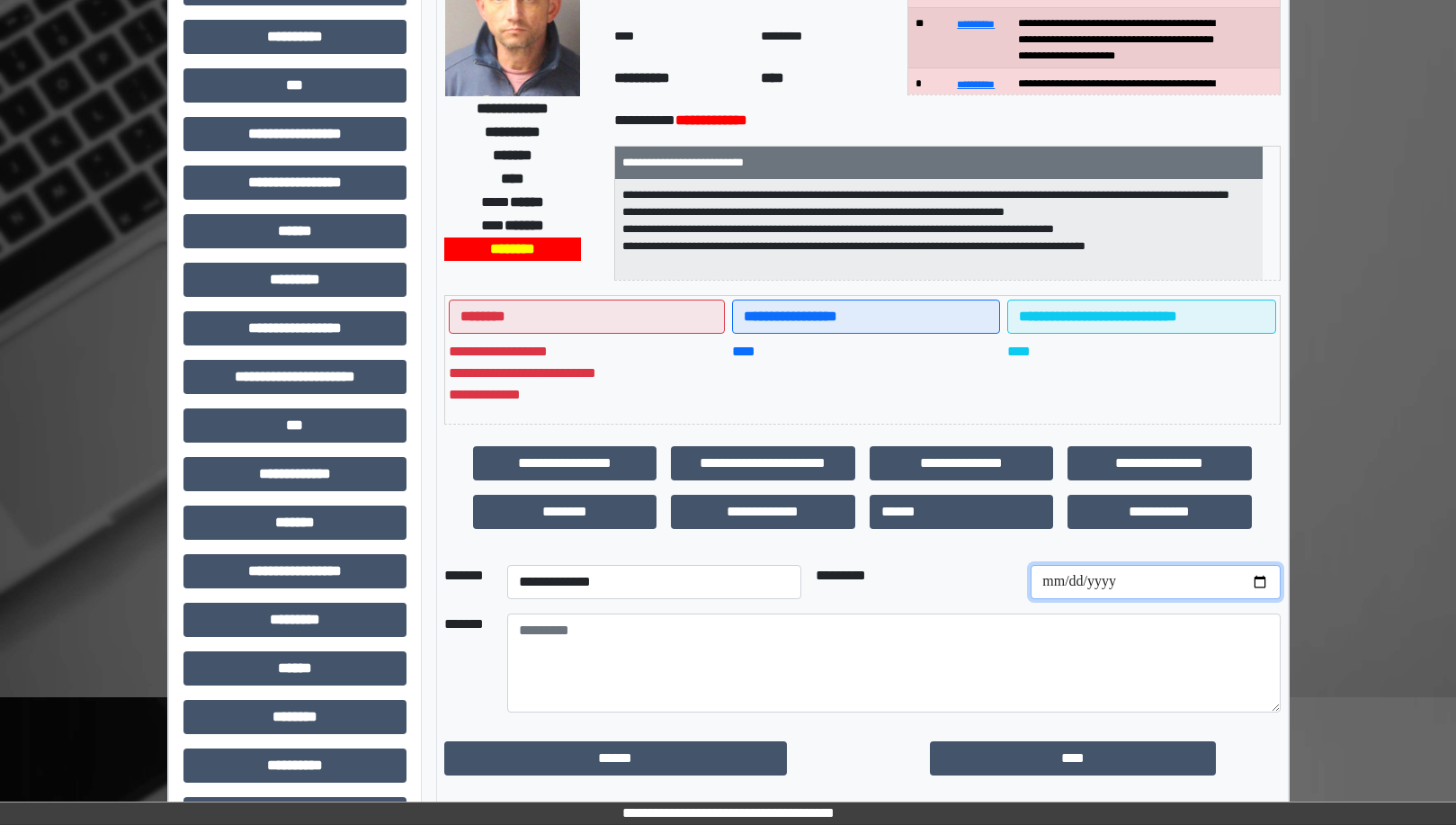 click at bounding box center (1155, 582) 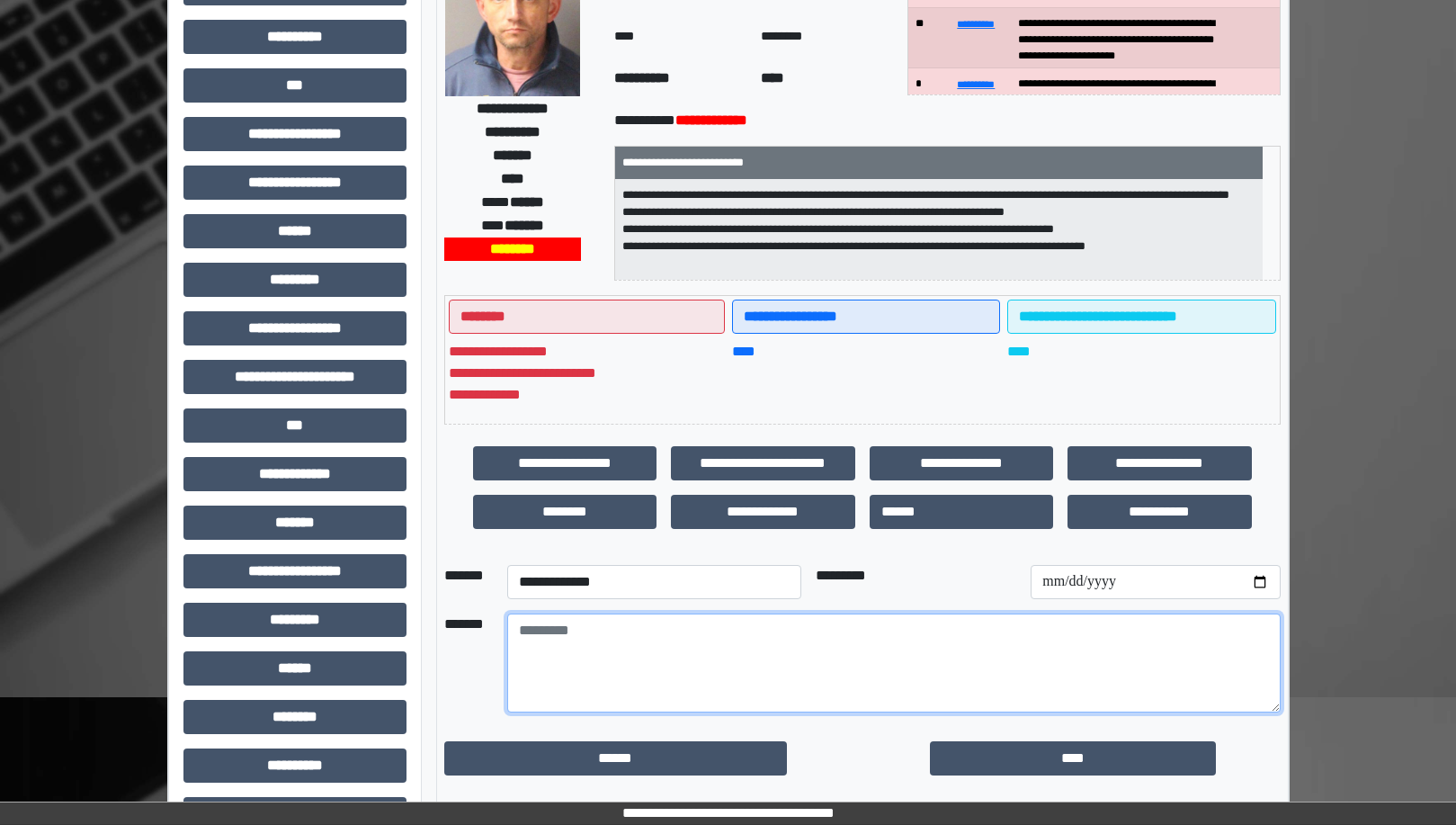 click at bounding box center [894, 663] 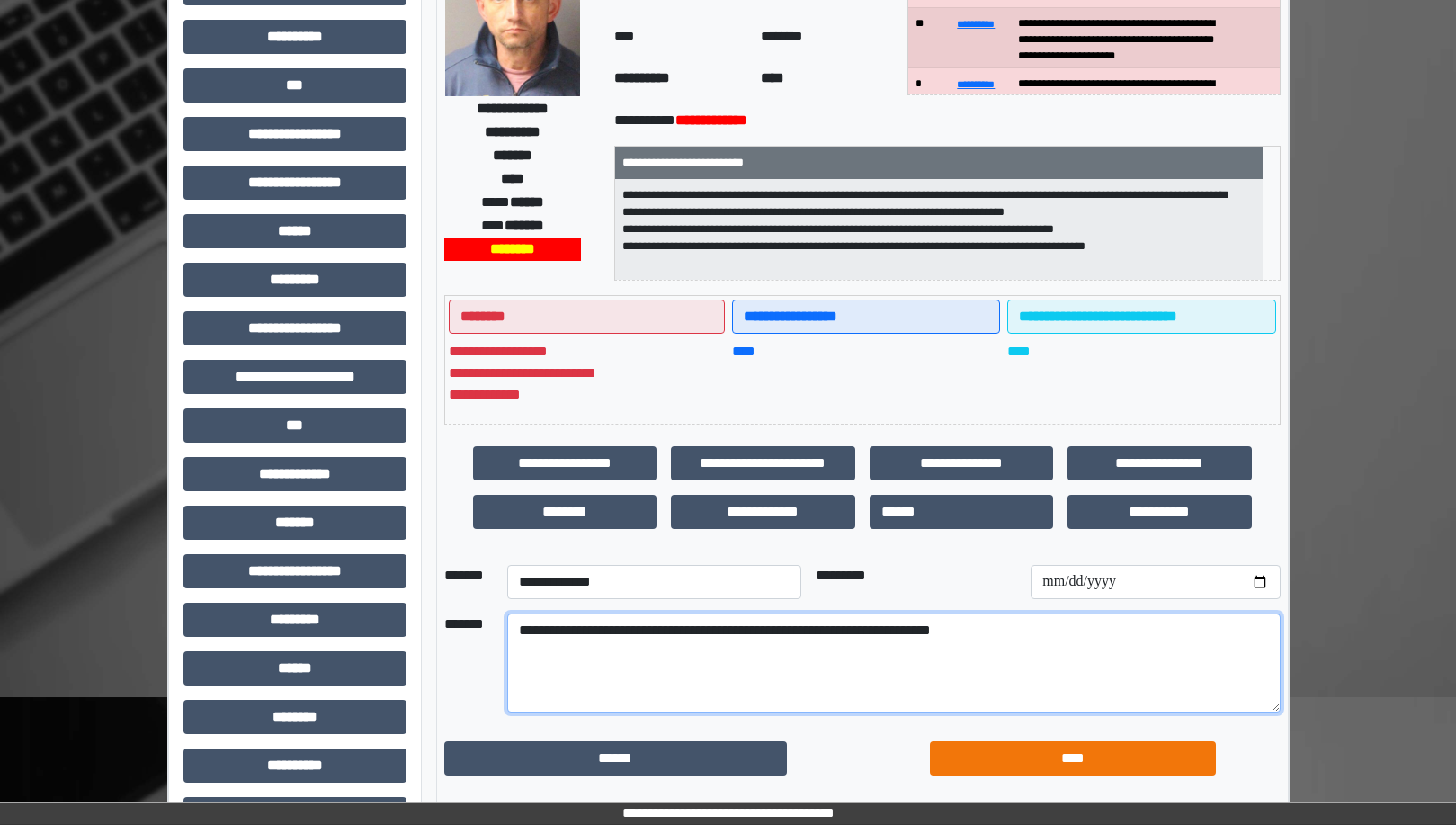 type on "**********" 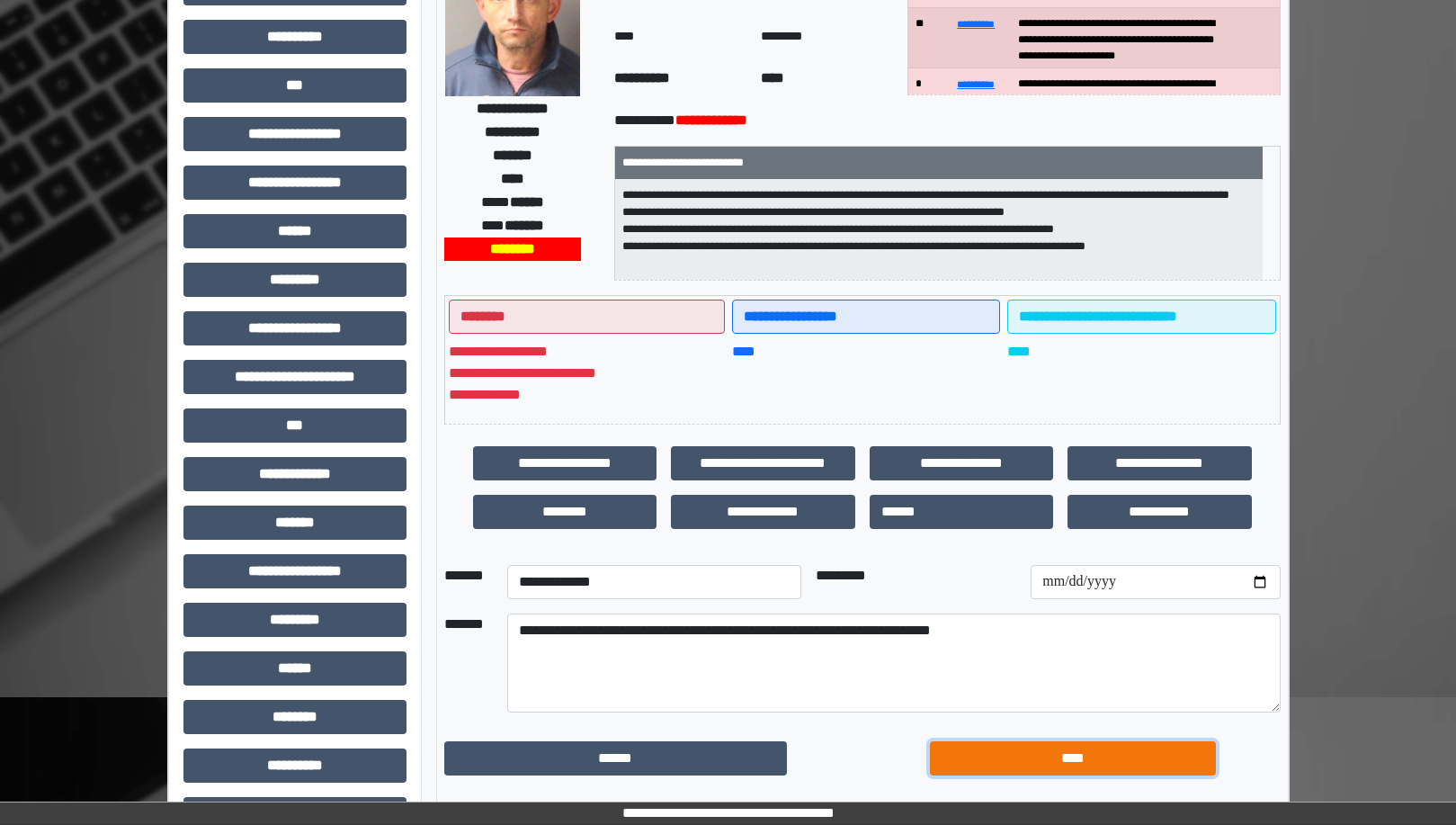 drag, startPoint x: 1121, startPoint y: 758, endPoint x: 1123, endPoint y: 749, distance: 9.219544 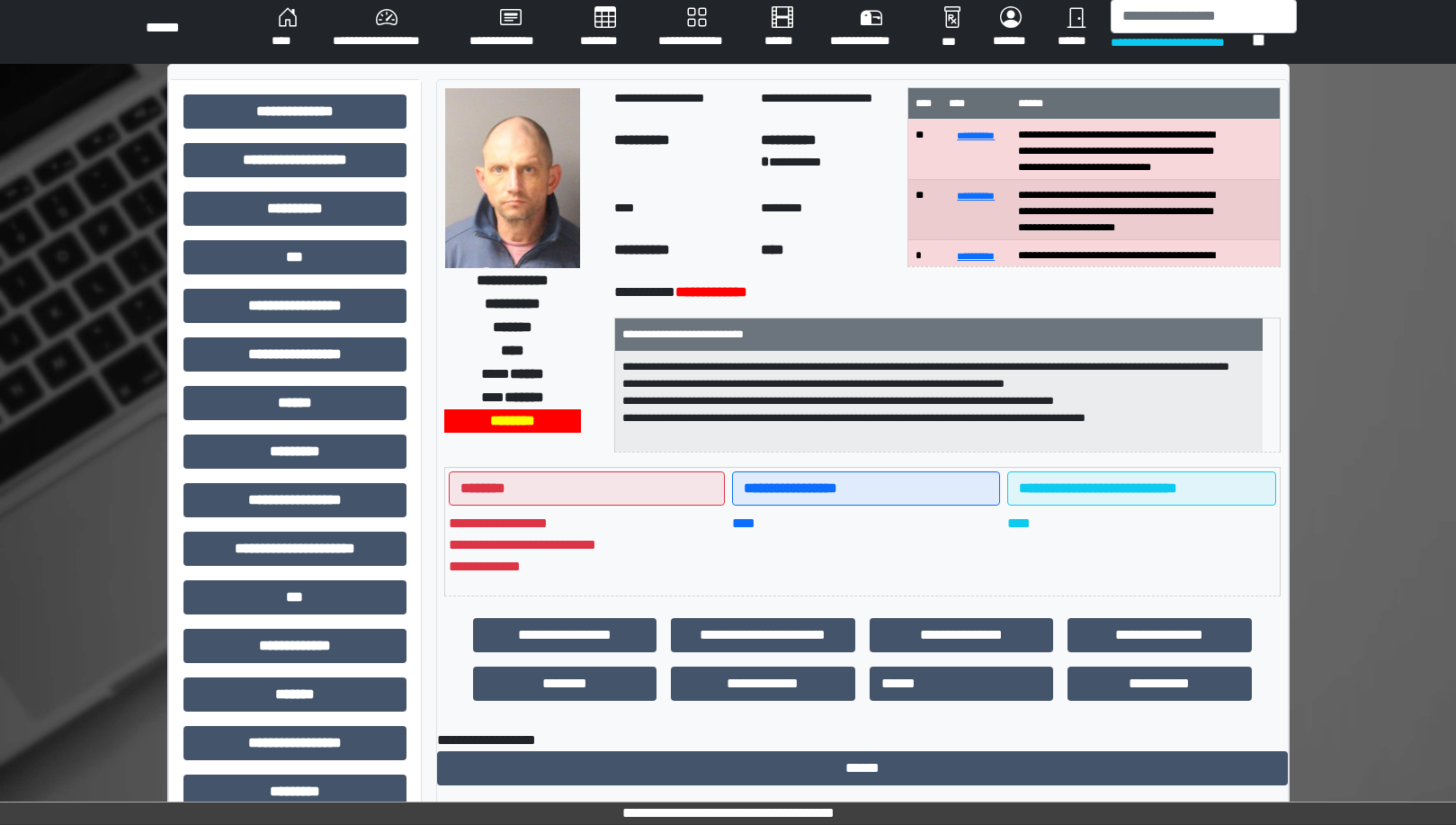scroll, scrollTop: 0, scrollLeft: 0, axis: both 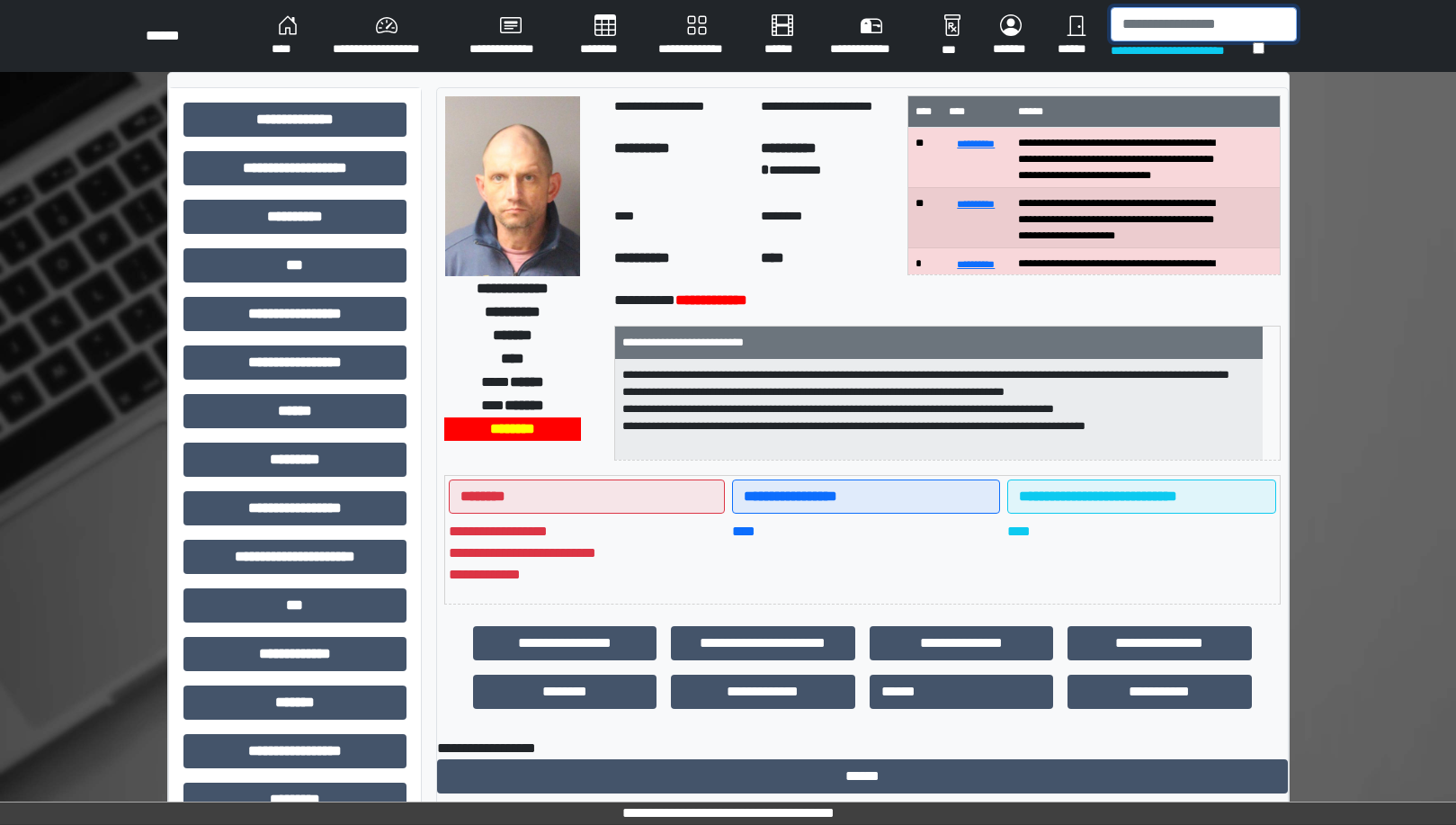 click at bounding box center (1203, 24) 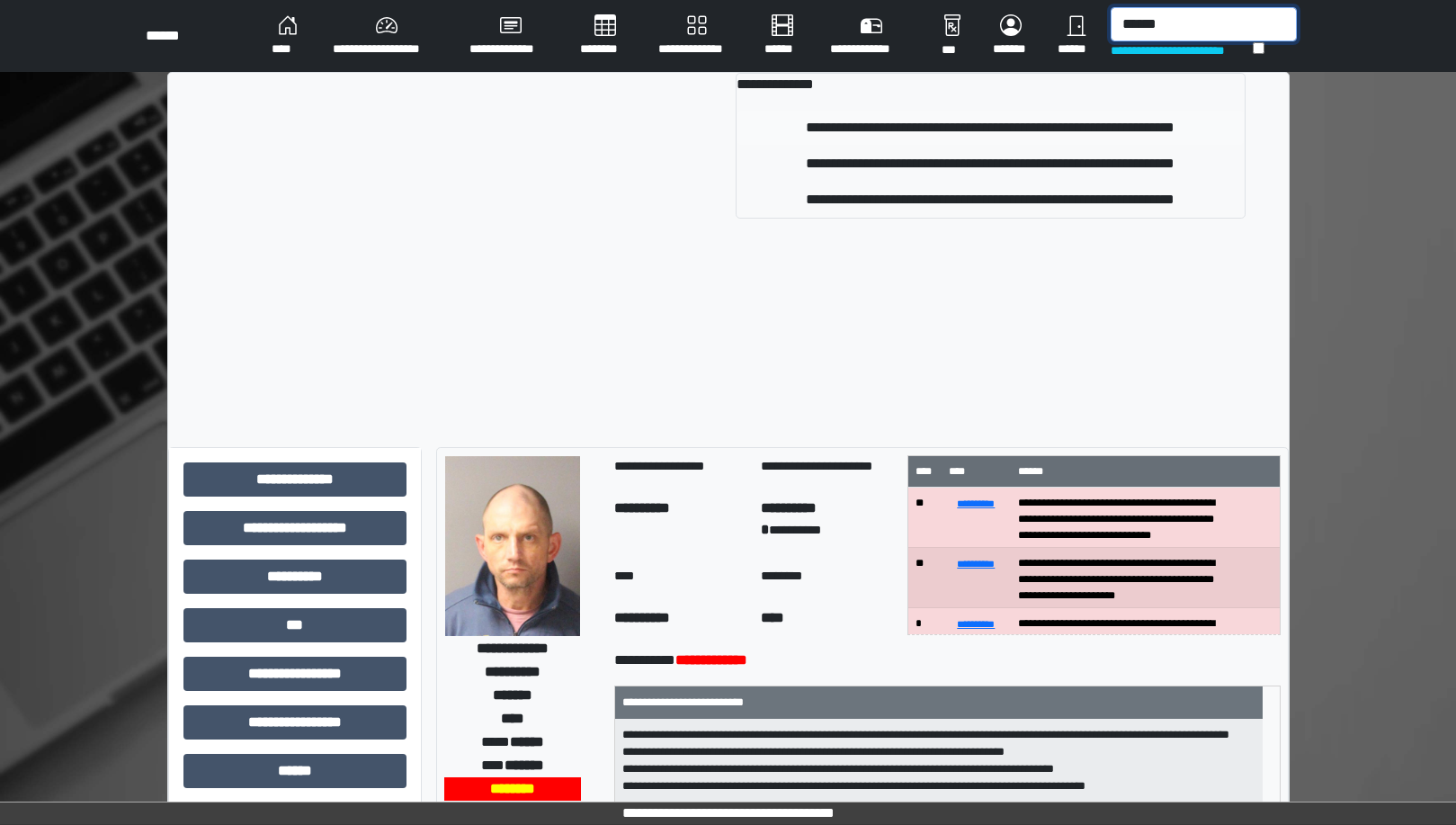 type on "******" 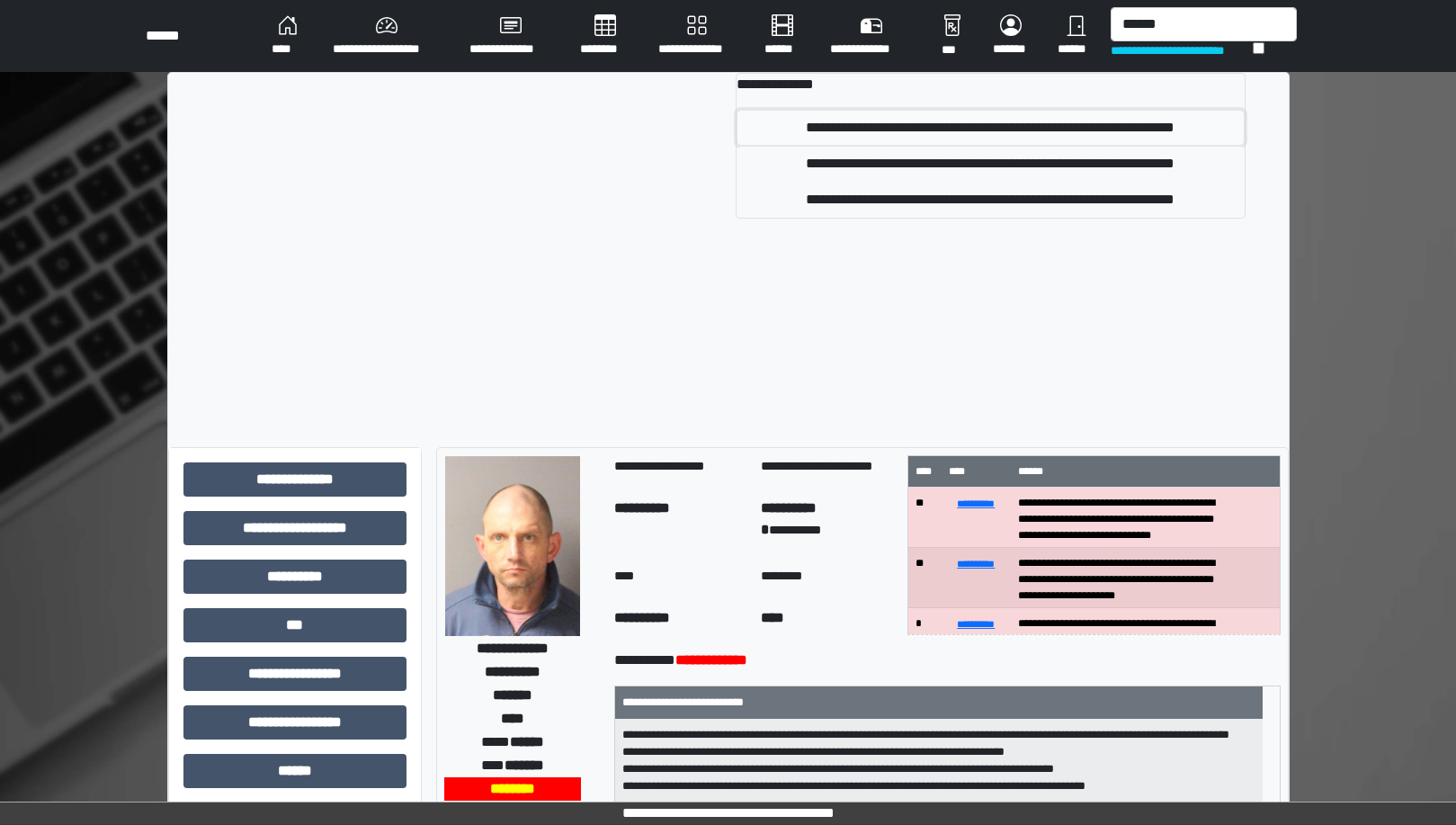 click on "**********" at bounding box center [990, 128] 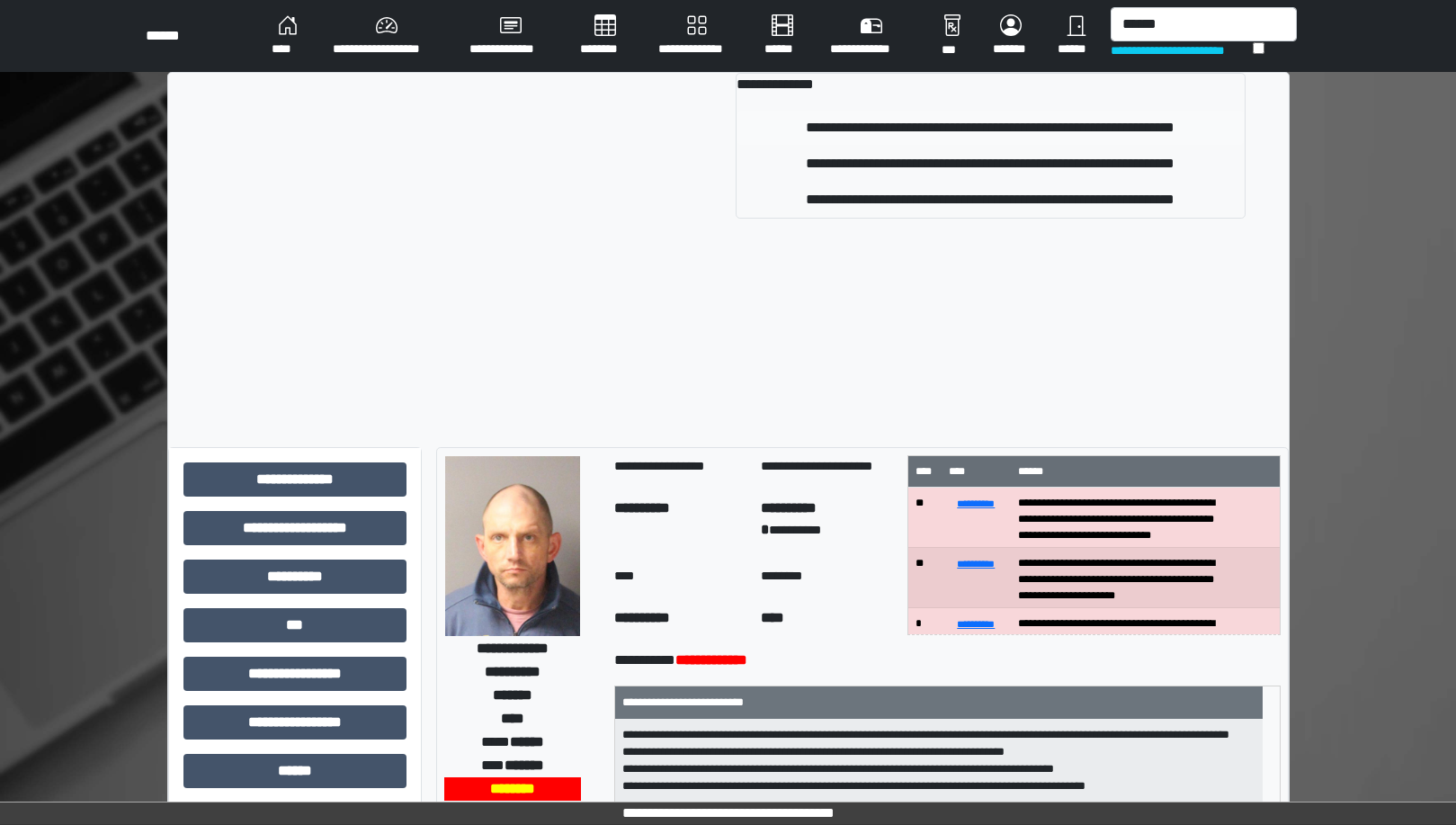 type 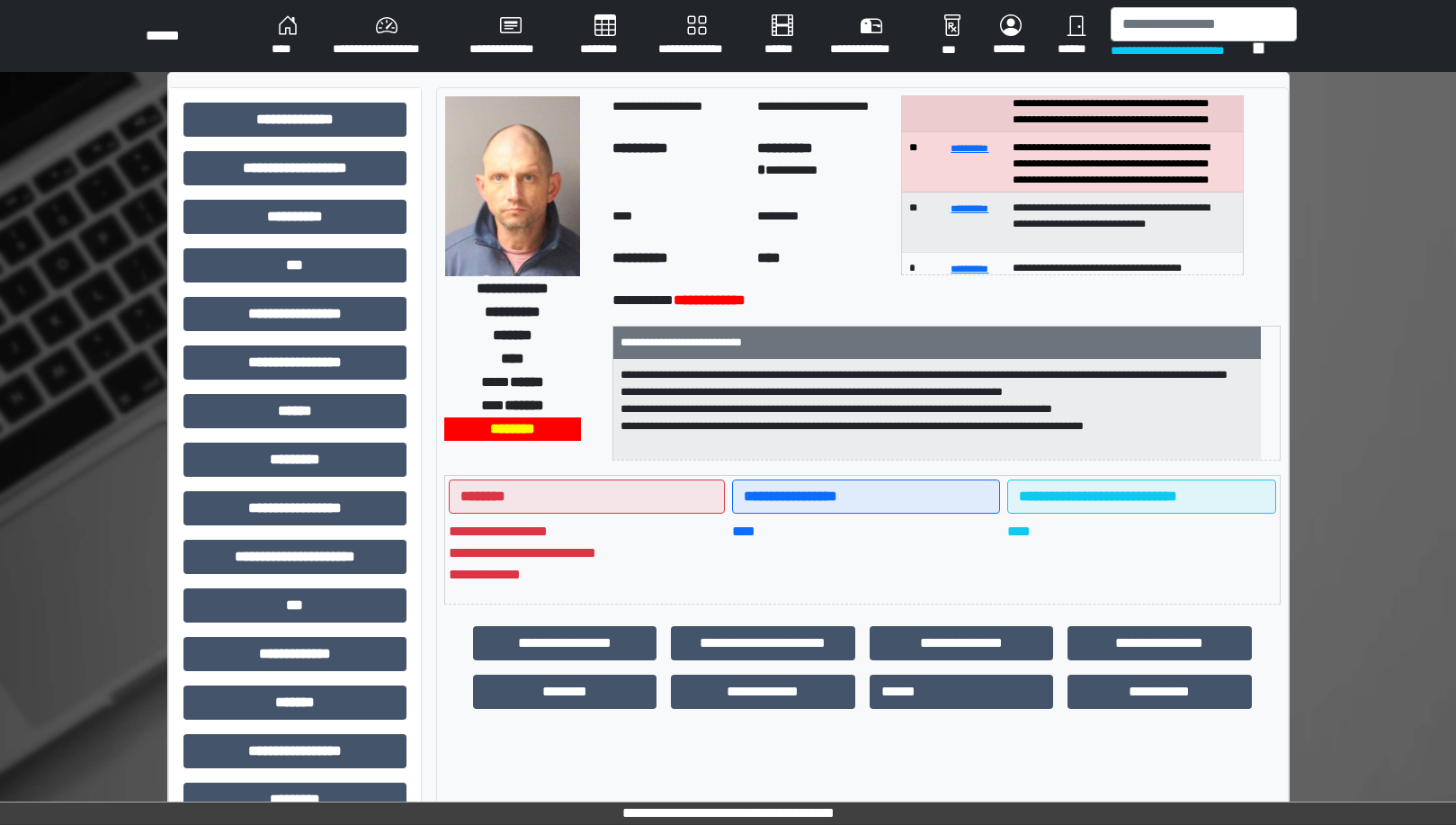 scroll, scrollTop: 360, scrollLeft: 0, axis: vertical 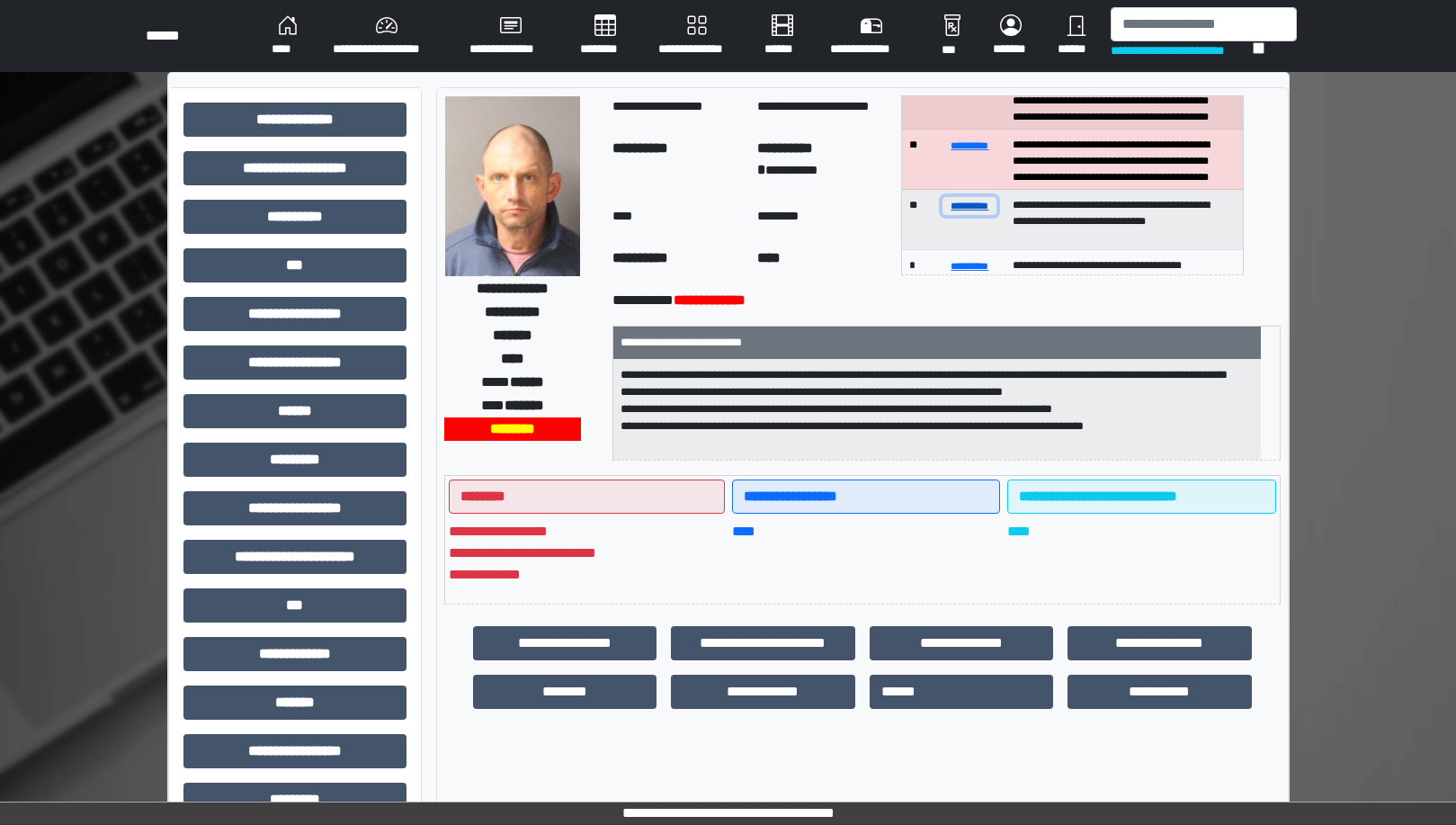 click on "**********" at bounding box center (969, 205) 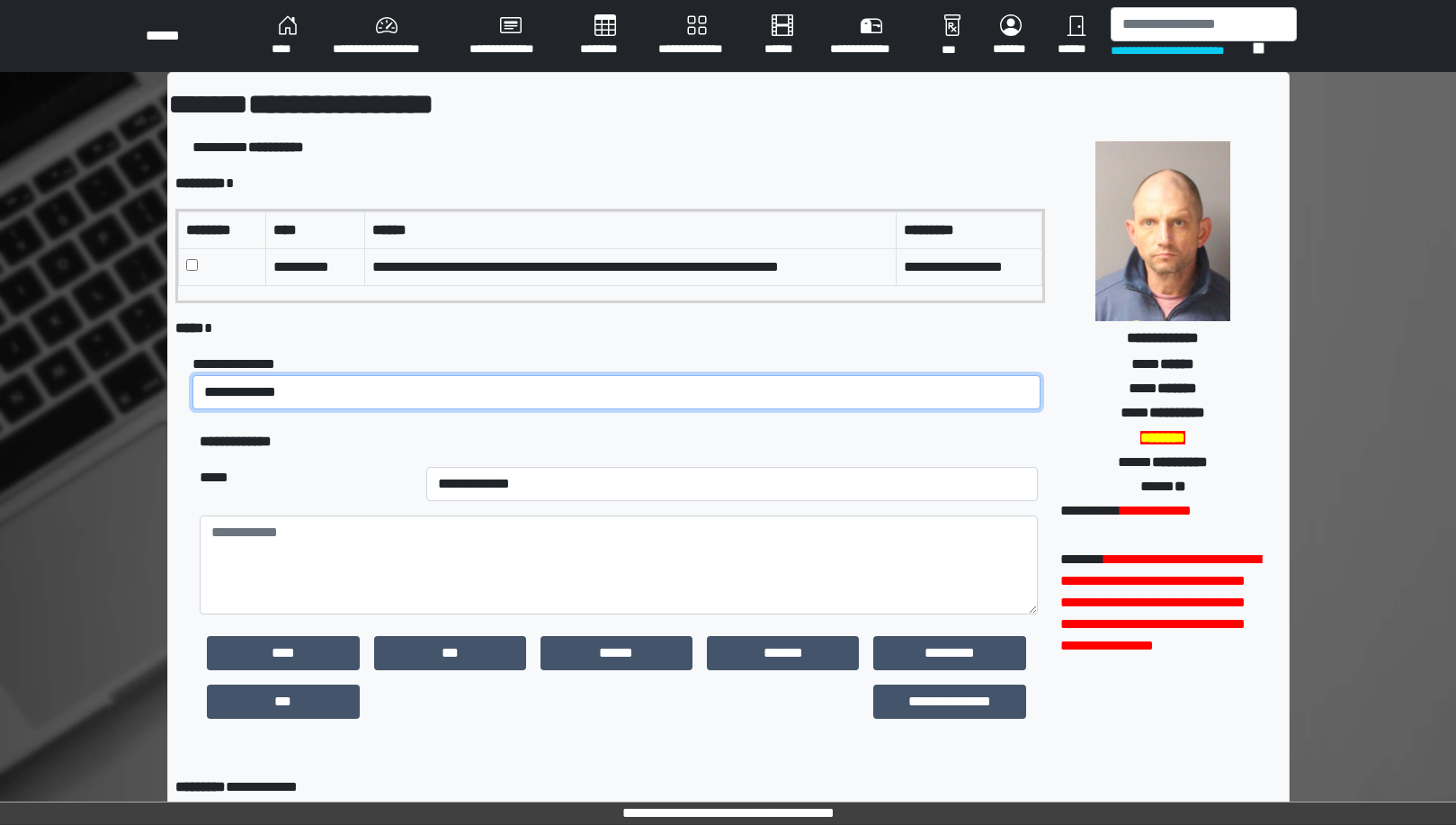 click on "**********" at bounding box center (616, 392) 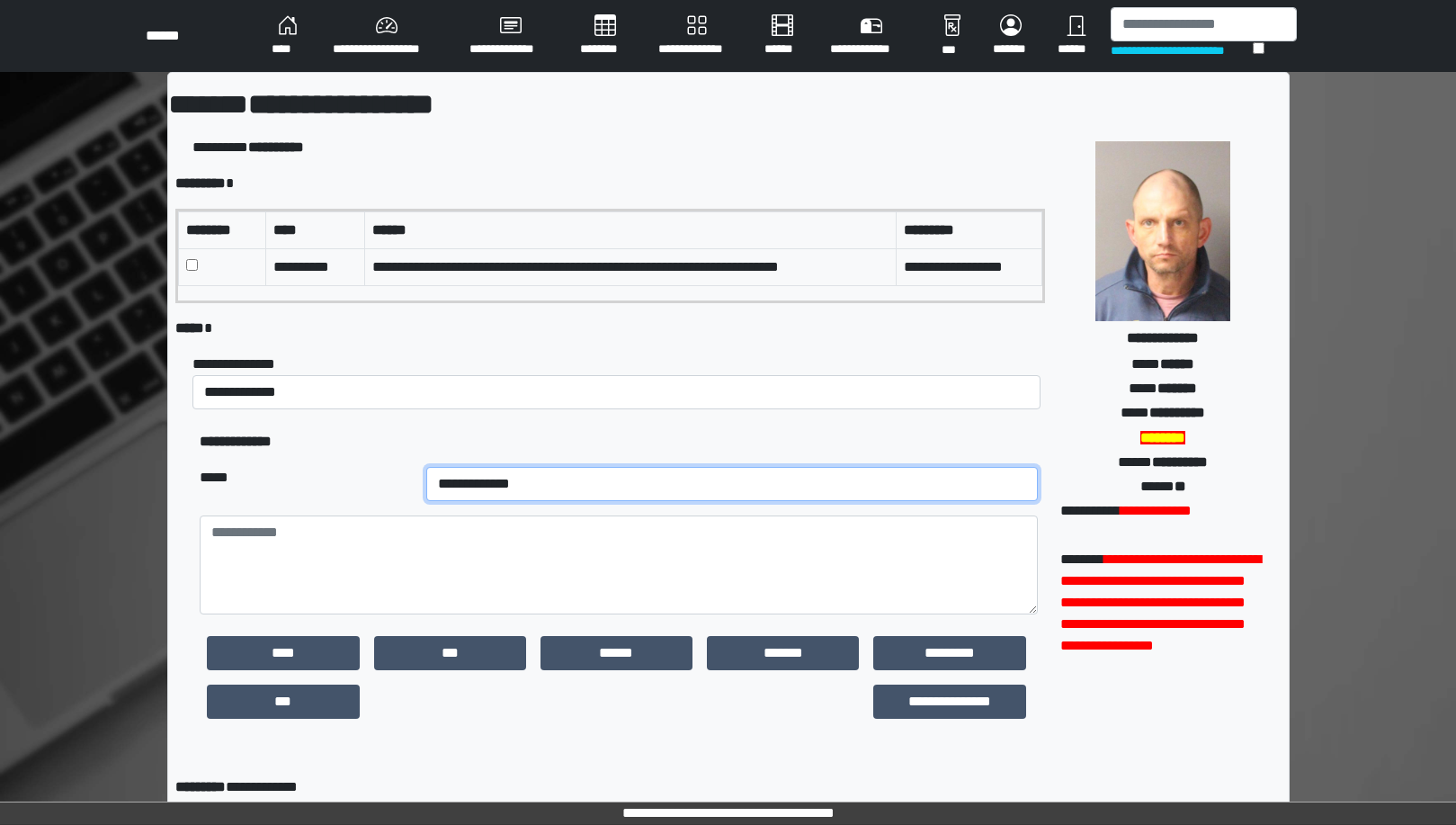 click on "**********" at bounding box center [732, 484] 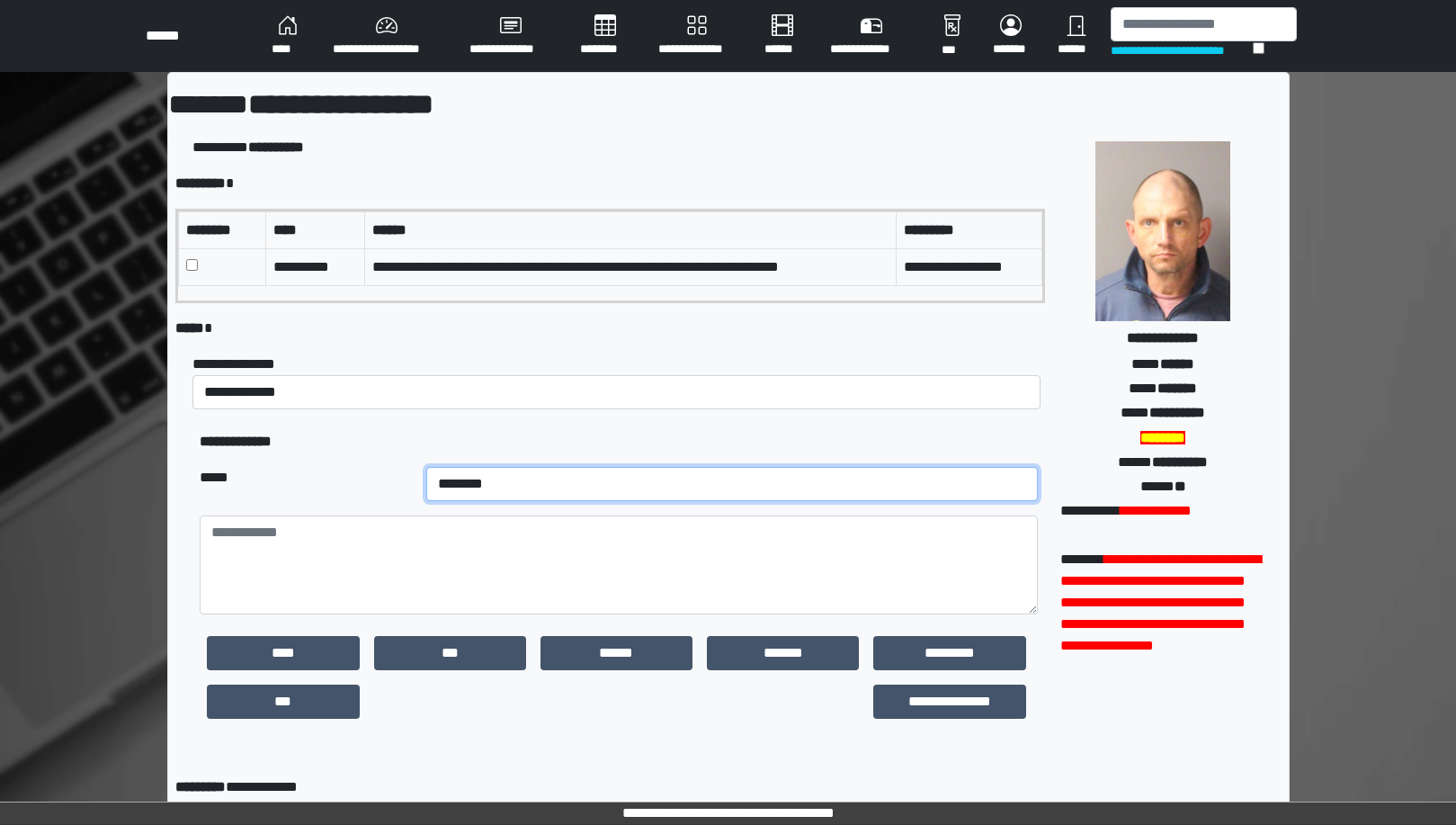 click on "**********" at bounding box center (732, 484) 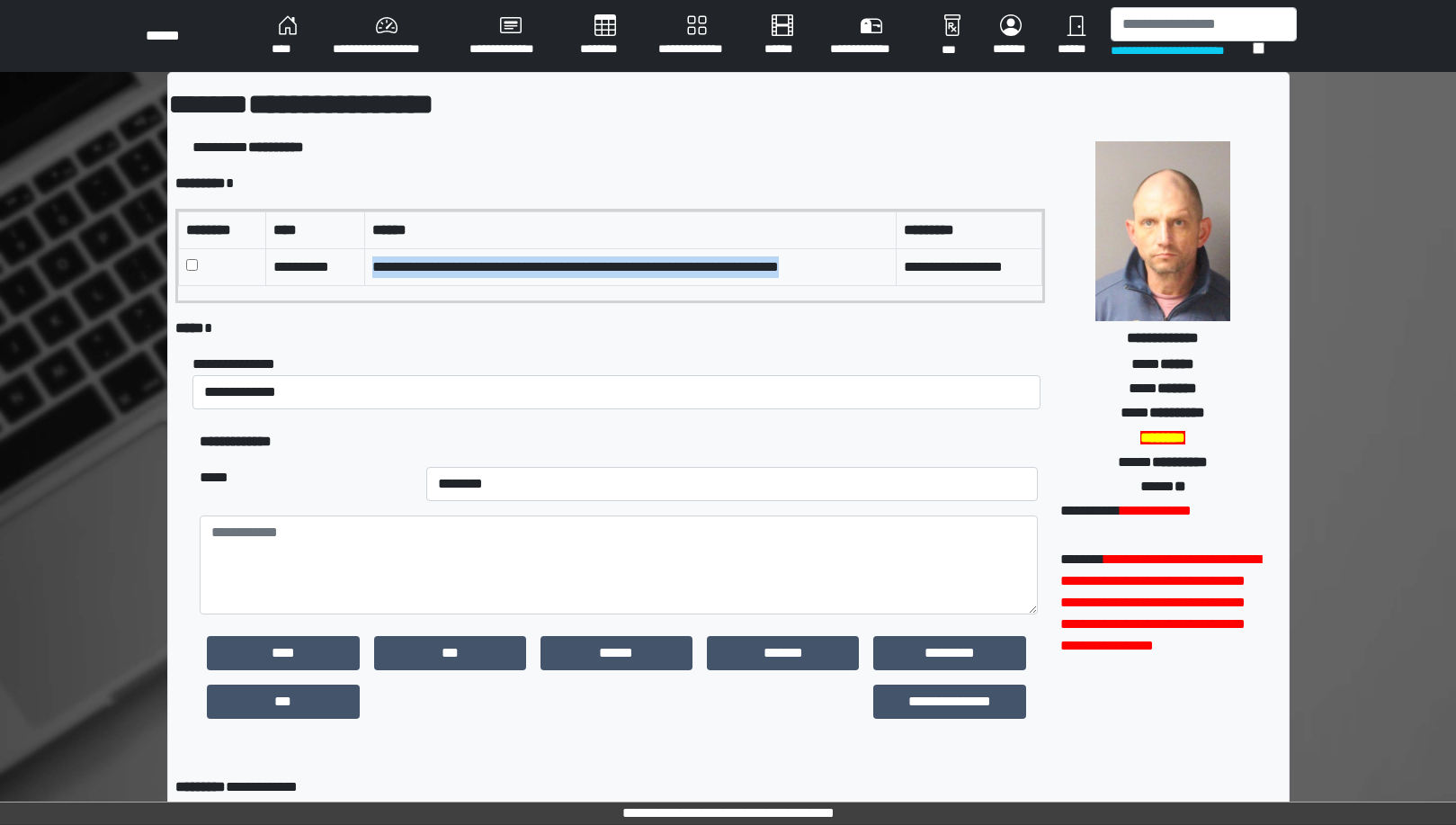 drag, startPoint x: 835, startPoint y: 266, endPoint x: 372, endPoint y: 274, distance: 463.06911 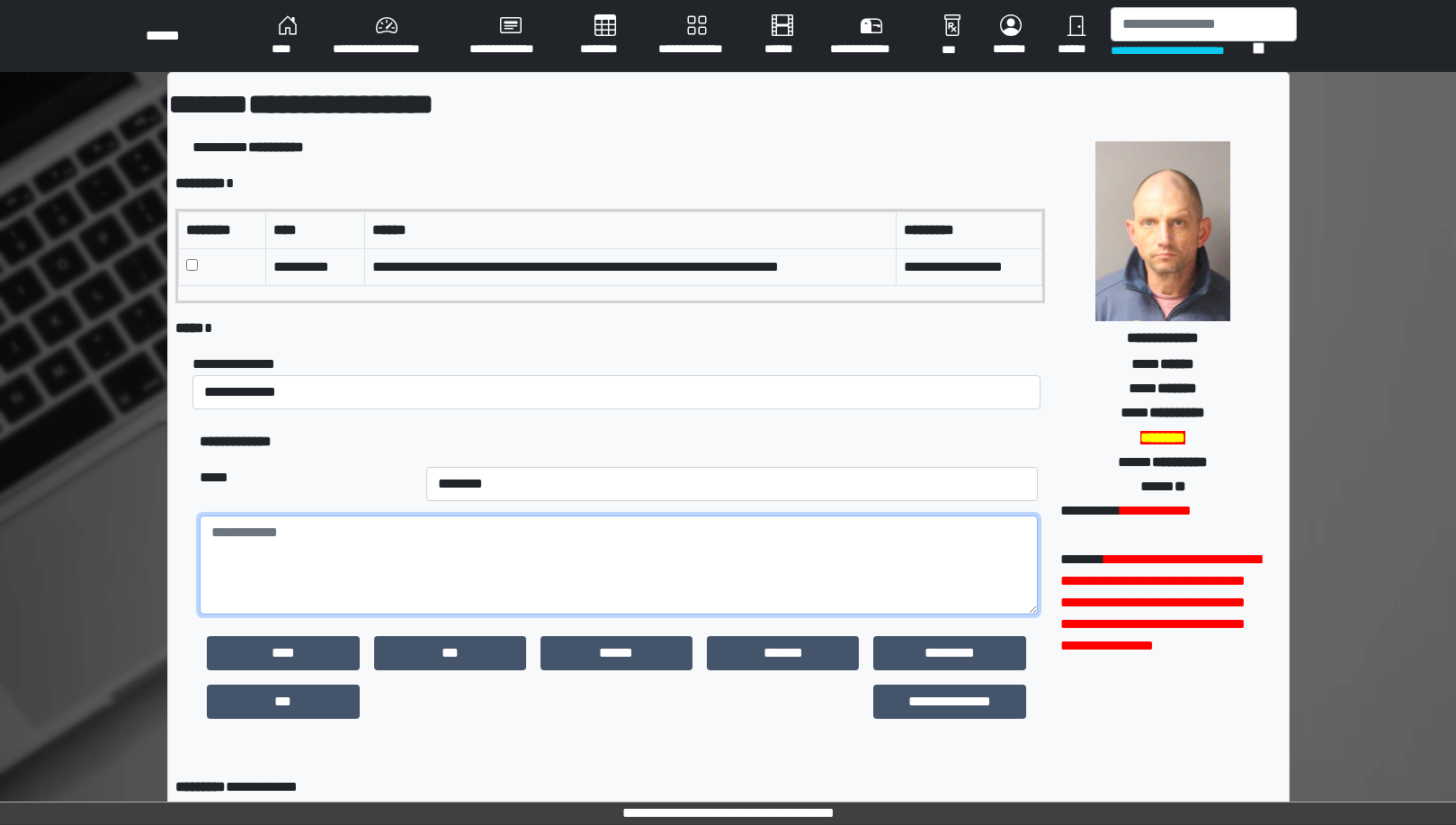click at bounding box center [618, 565] 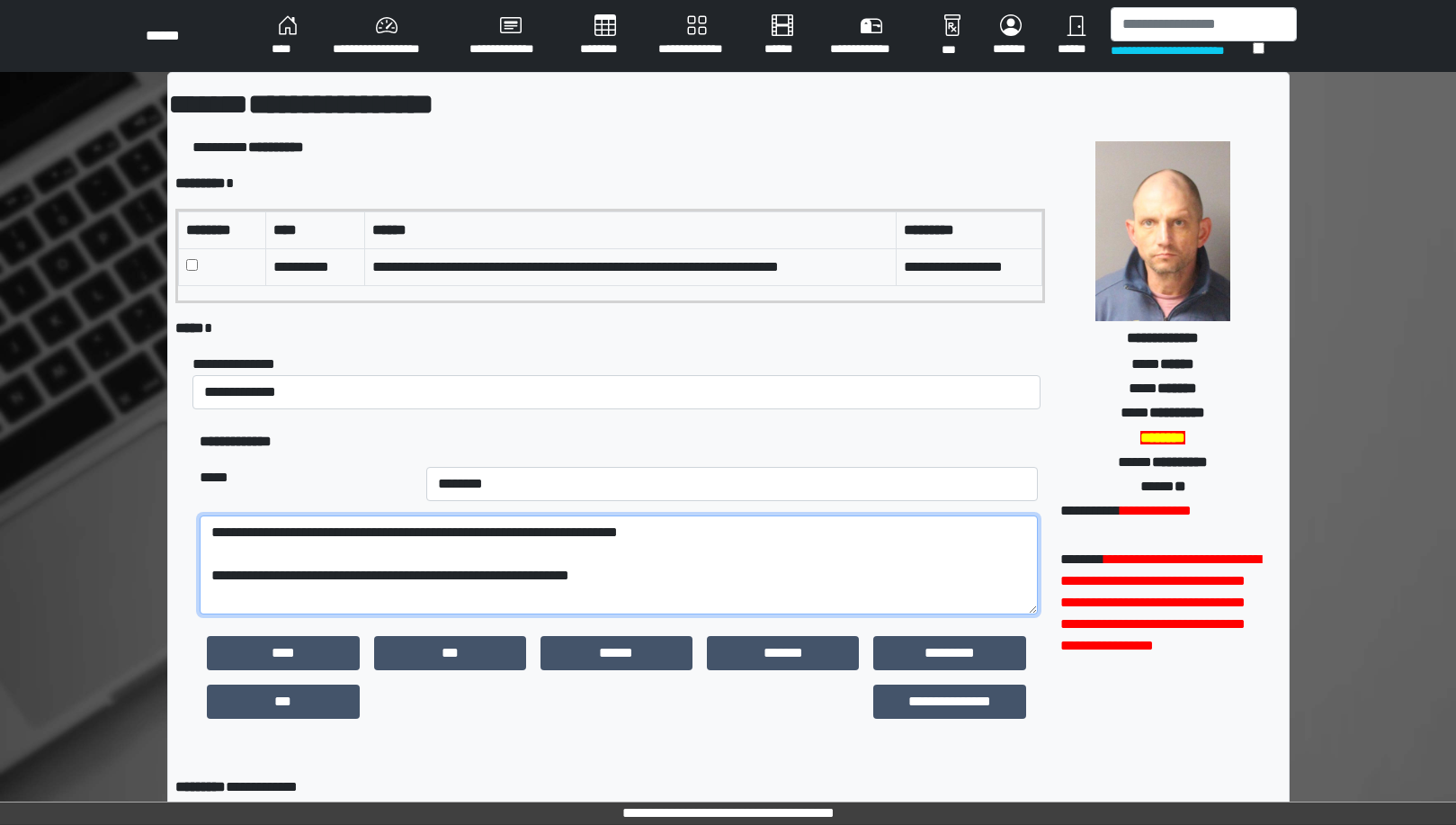 drag, startPoint x: 516, startPoint y: 574, endPoint x: 557, endPoint y: 596, distance: 46.52956 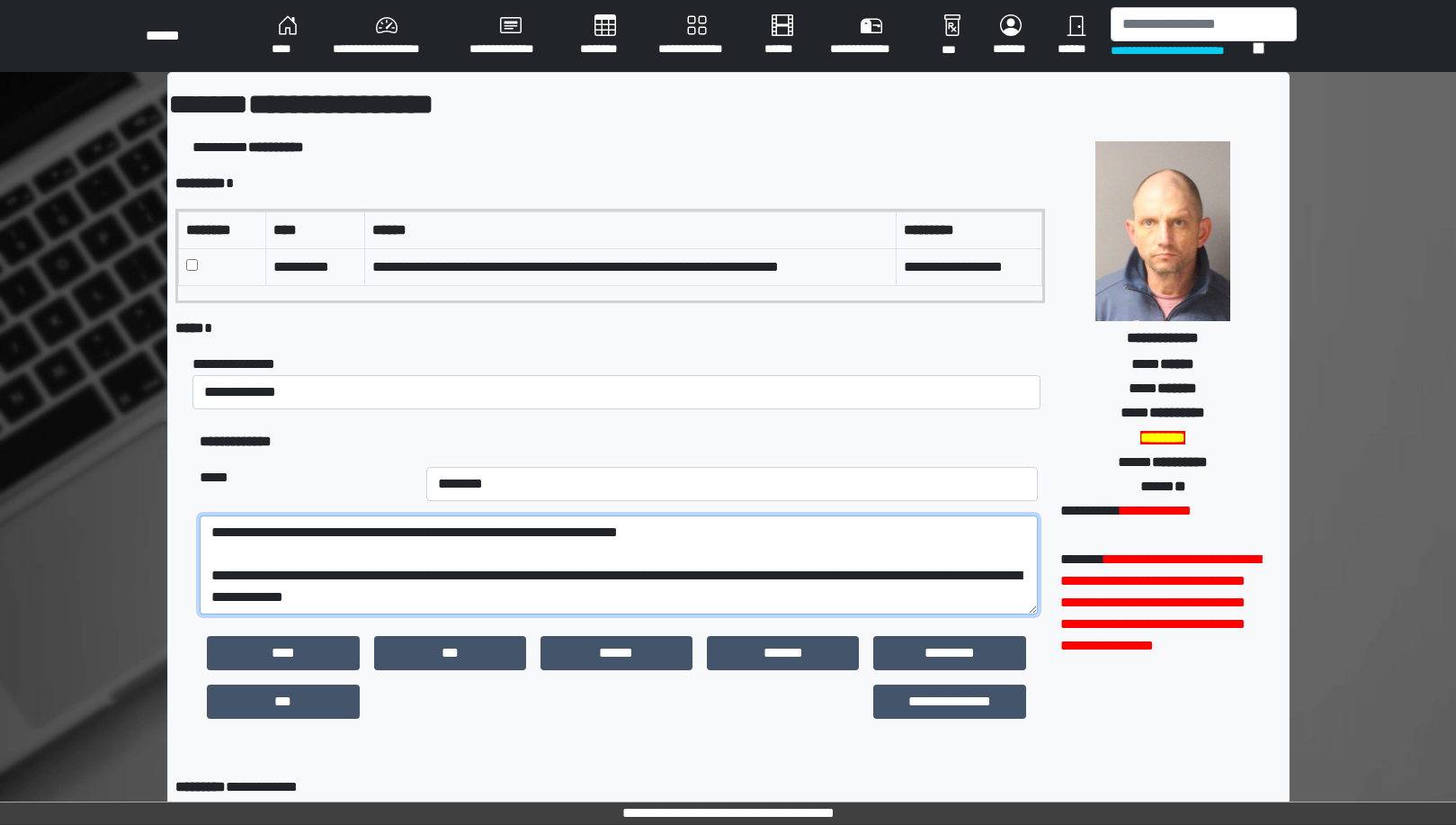 click on "**********" at bounding box center [618, 565] 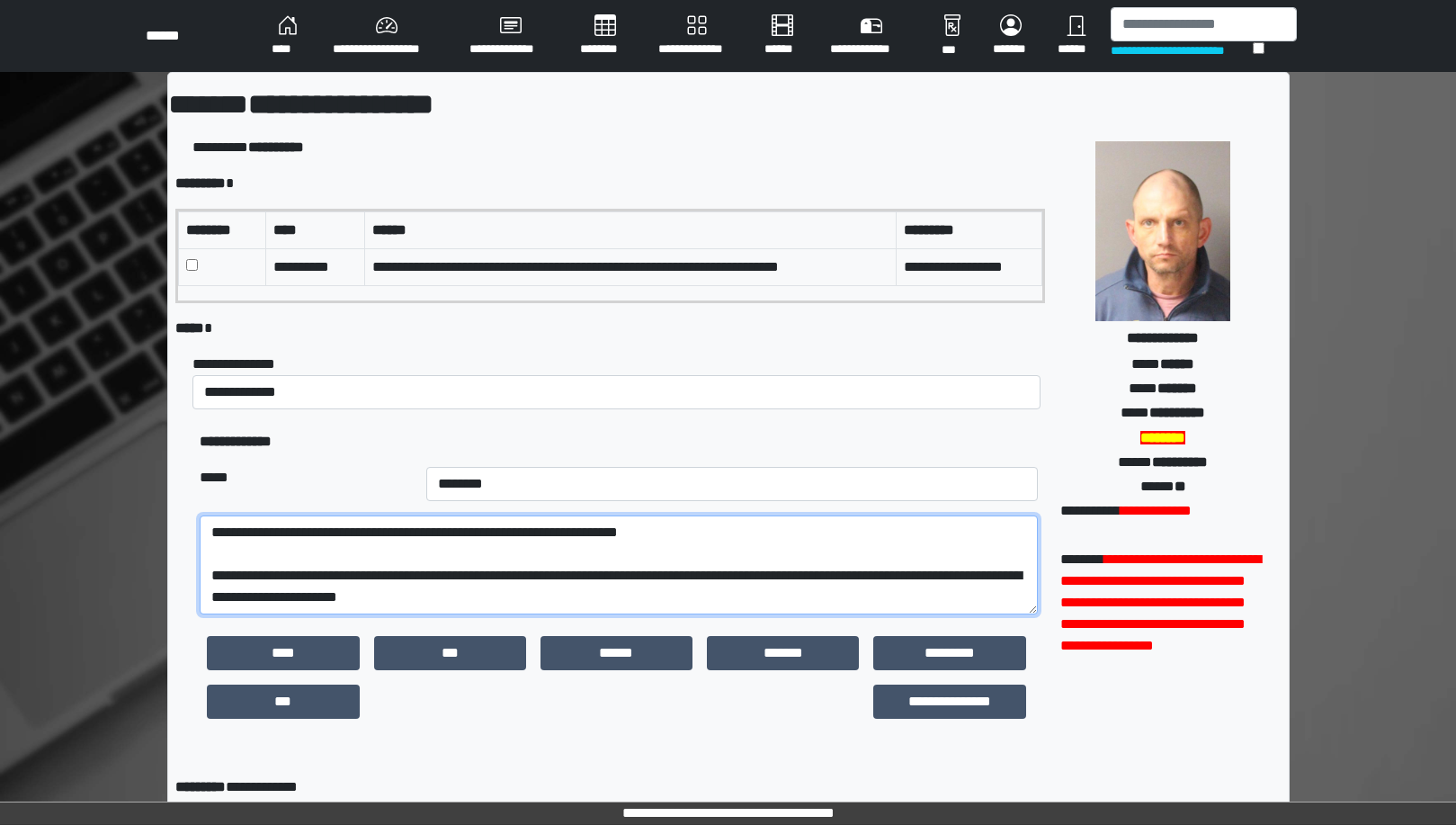 click on "**********" at bounding box center (618, 565) 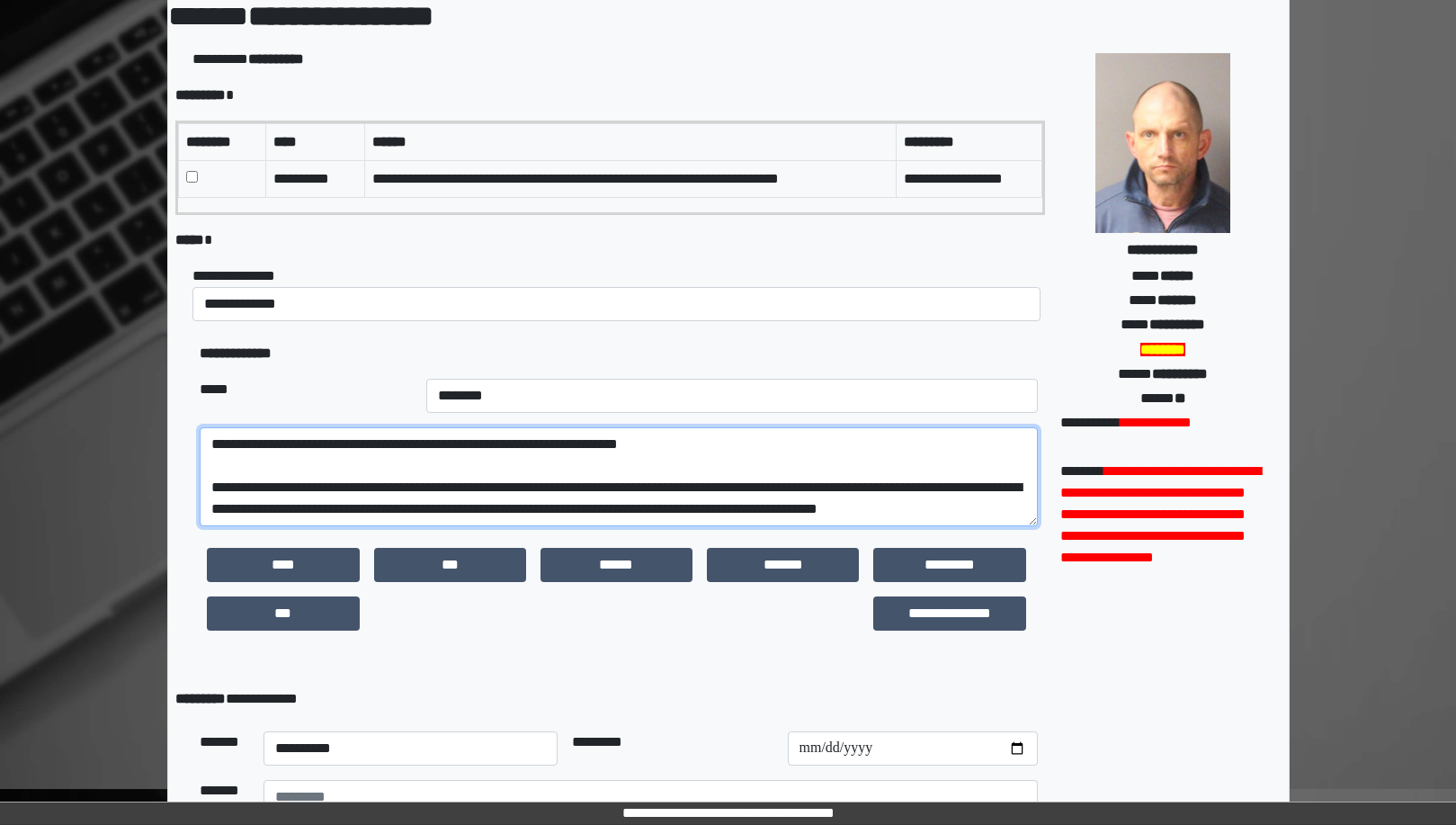 scroll, scrollTop: 90, scrollLeft: 0, axis: vertical 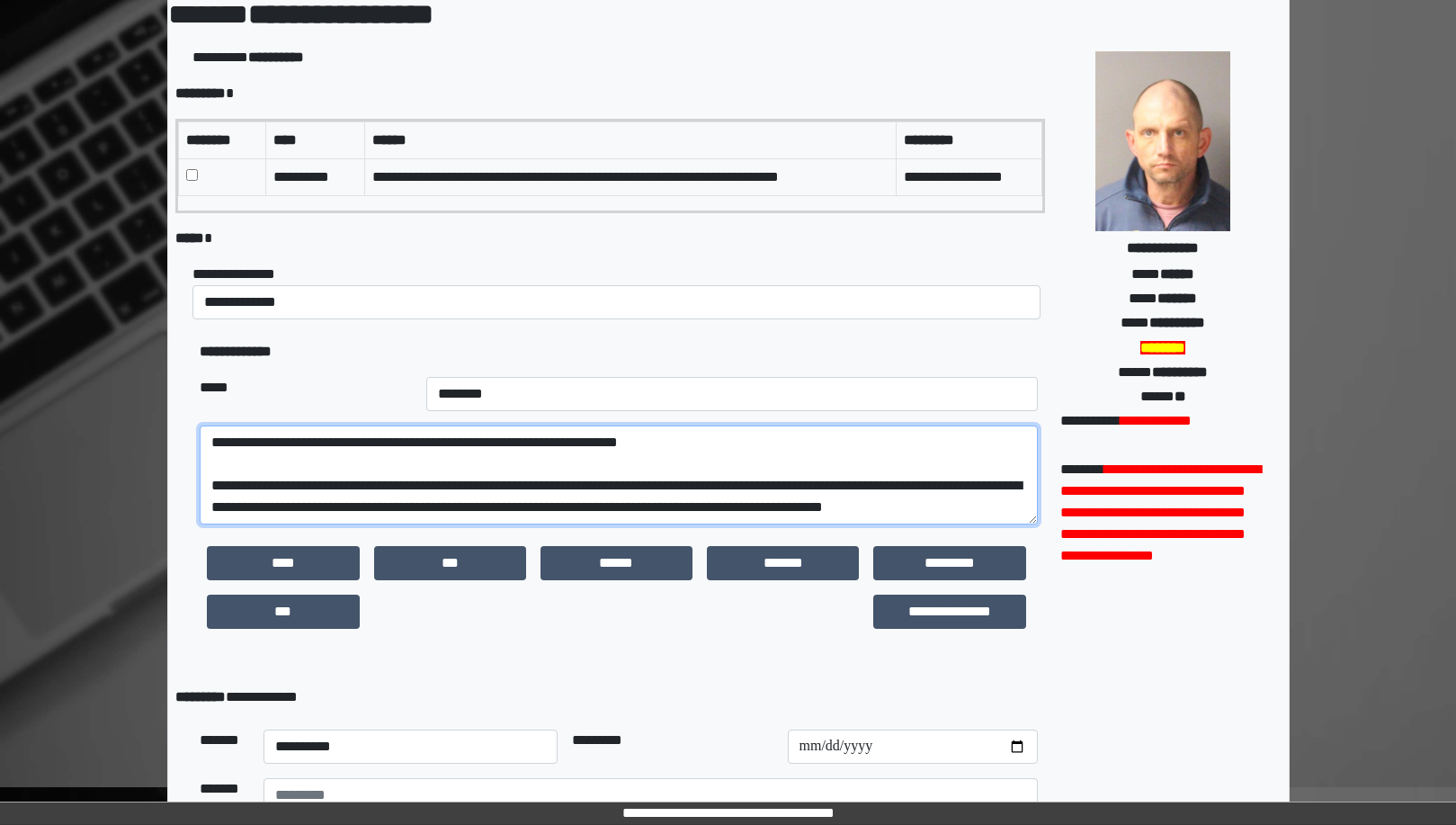 type on "**********" 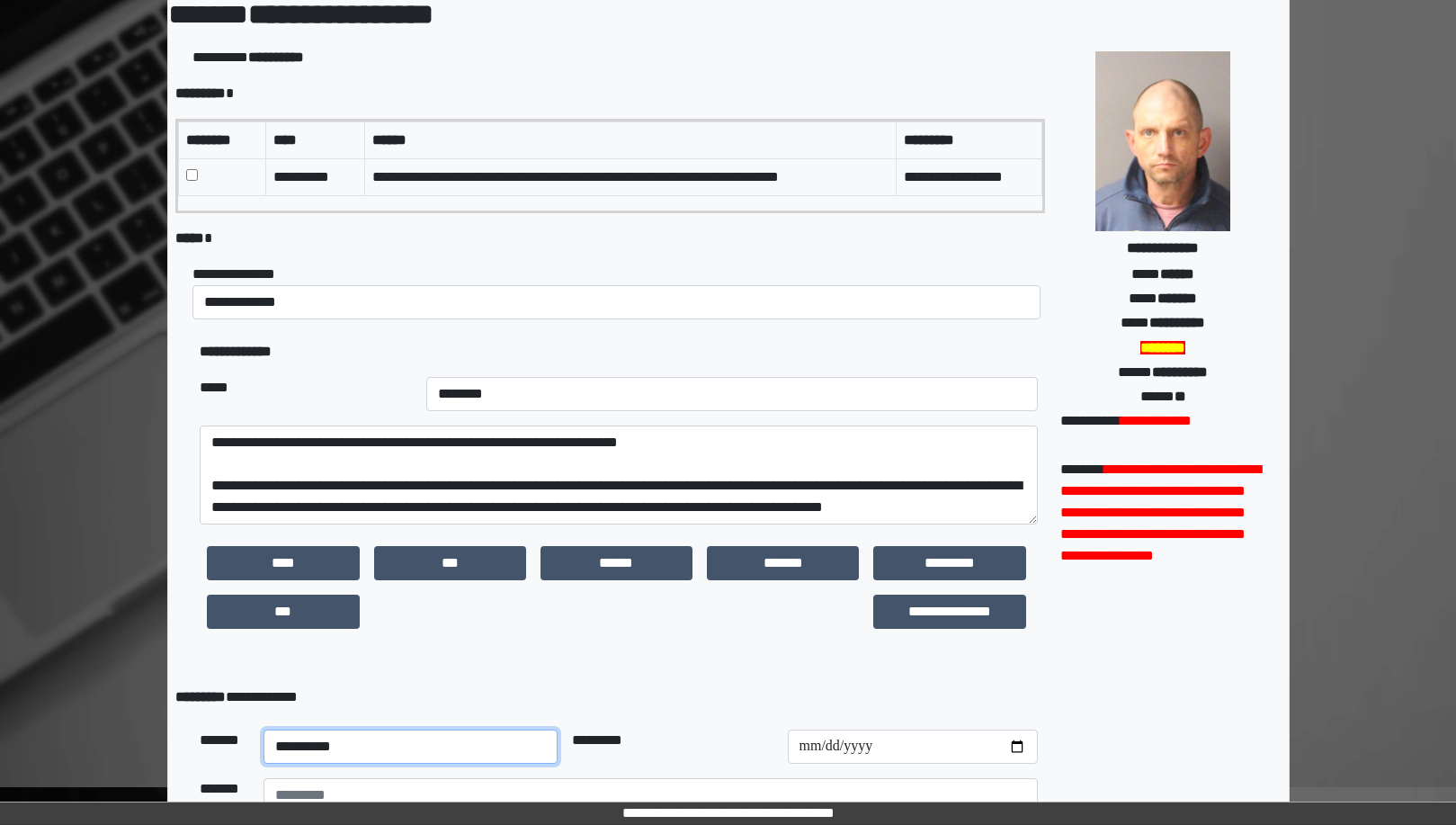 click on "**********" at bounding box center [411, 747] 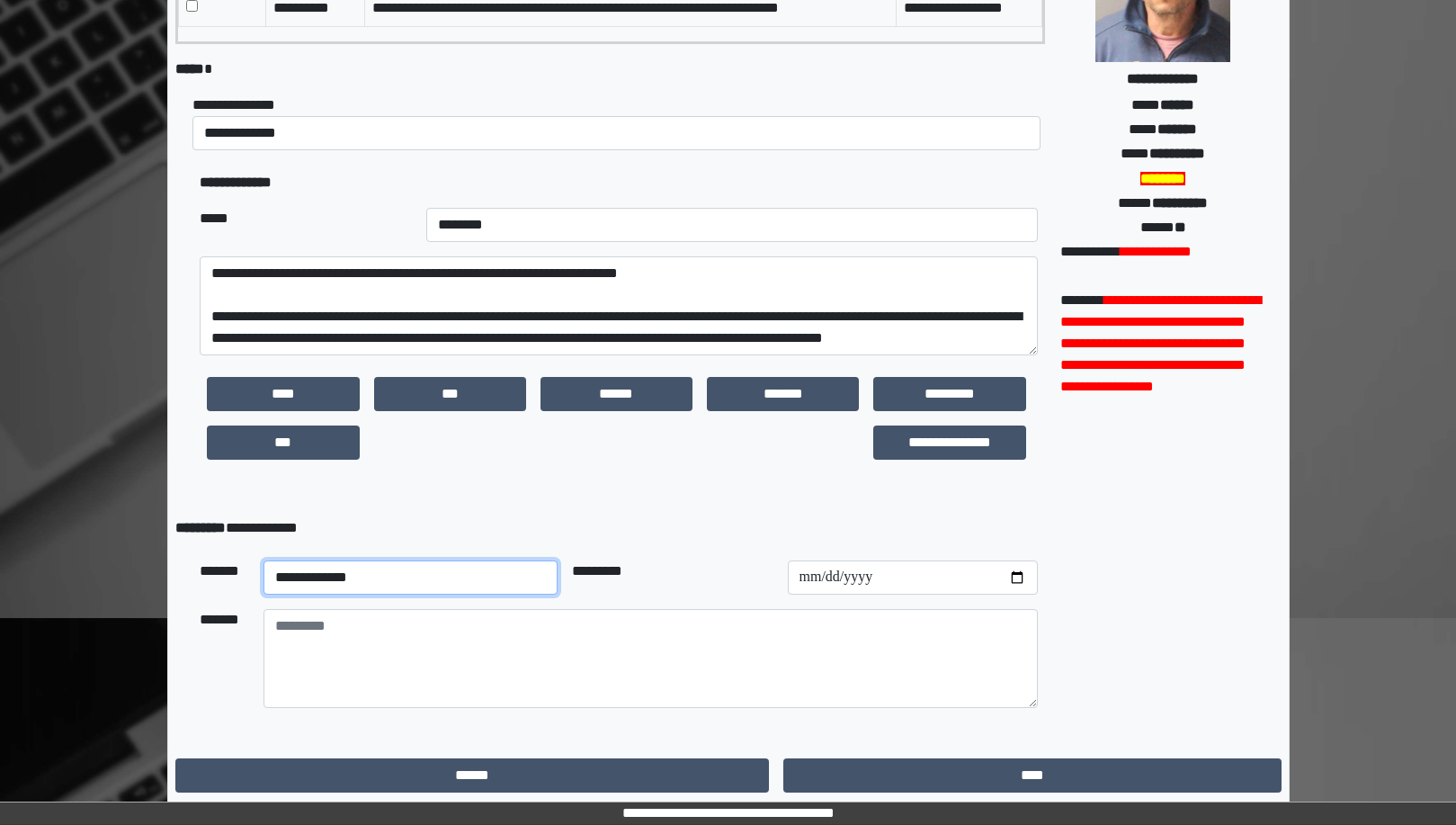scroll, scrollTop: 264, scrollLeft: 0, axis: vertical 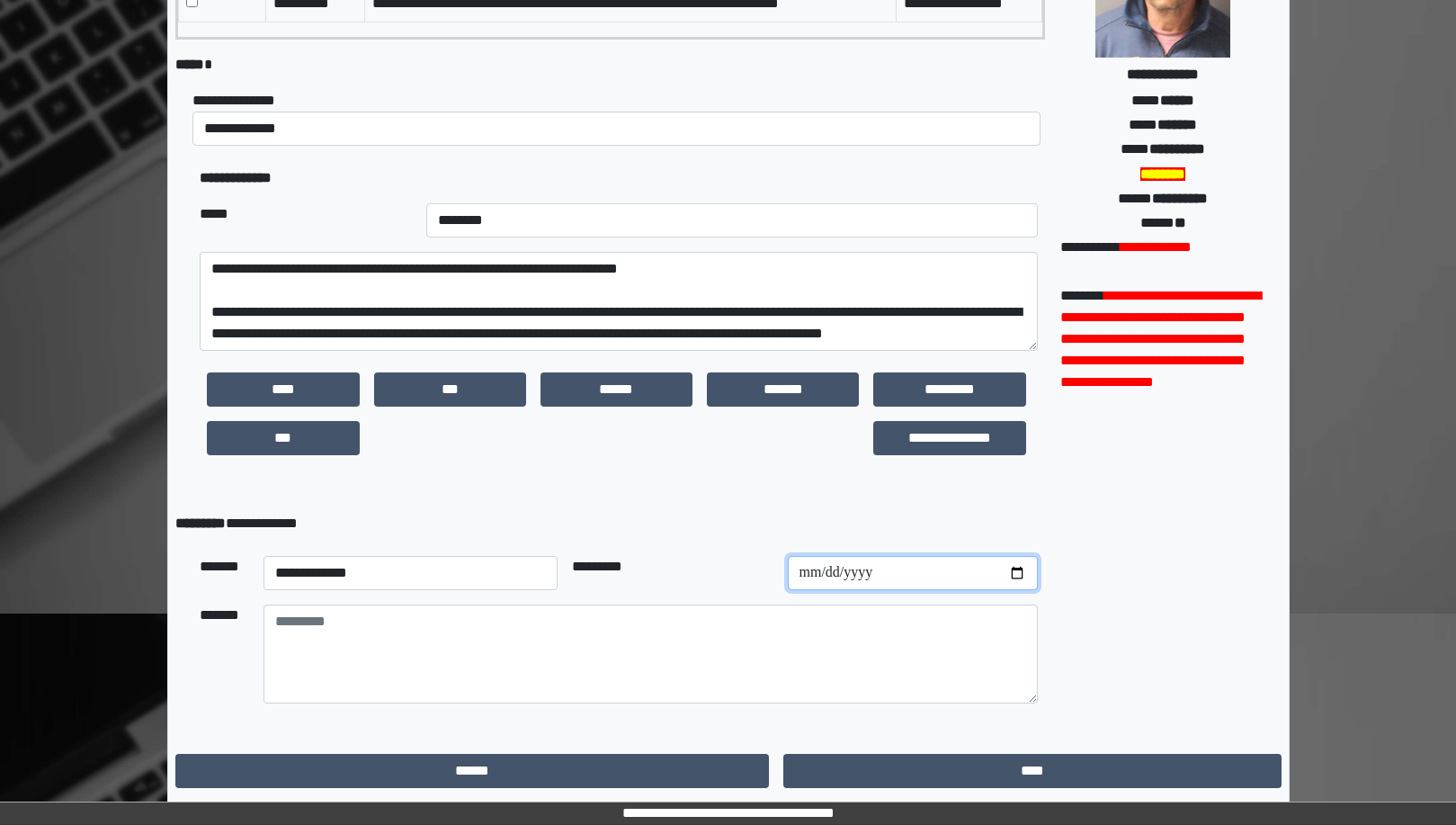 click at bounding box center (913, 573) 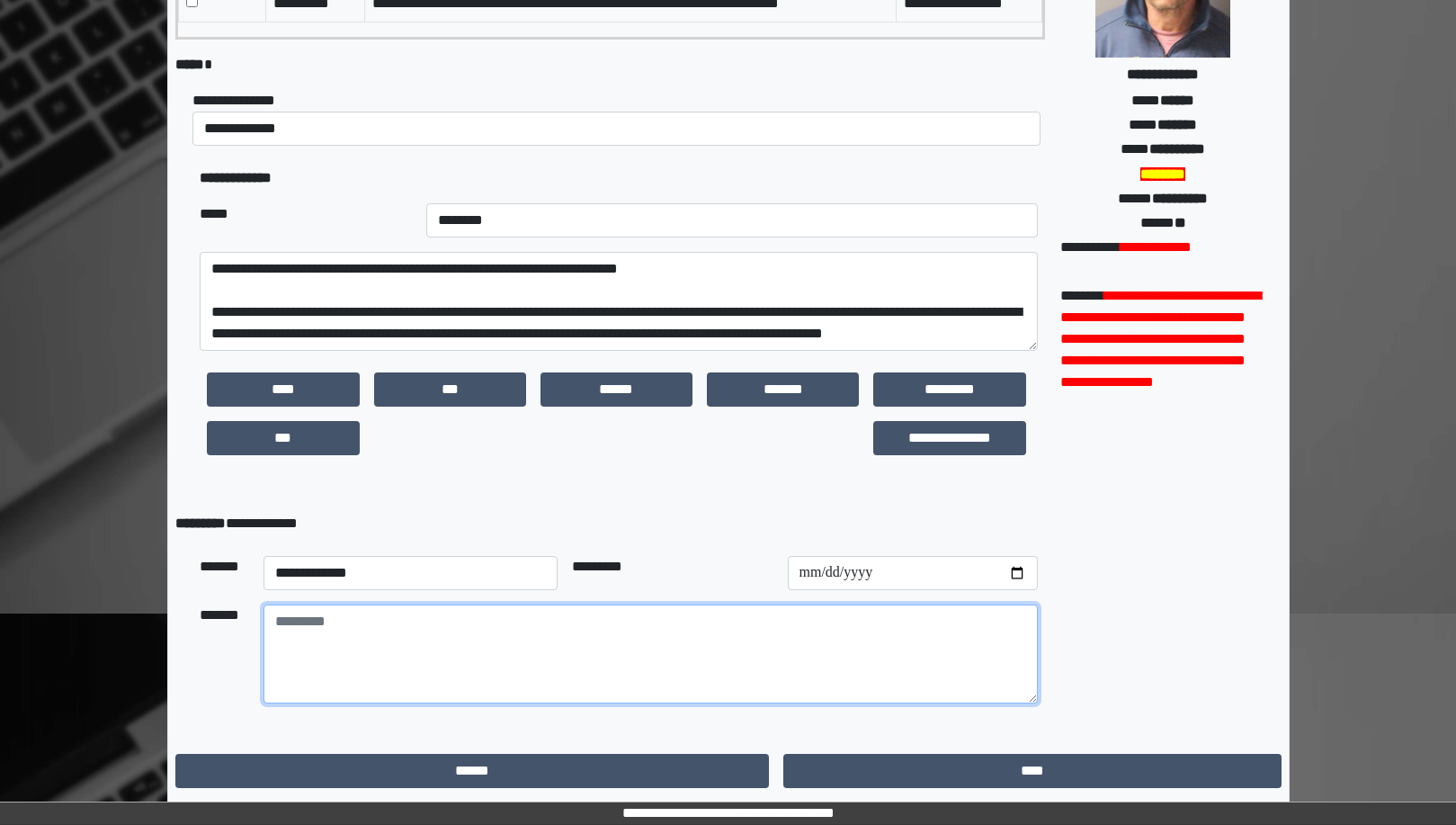 click at bounding box center [650, 654] 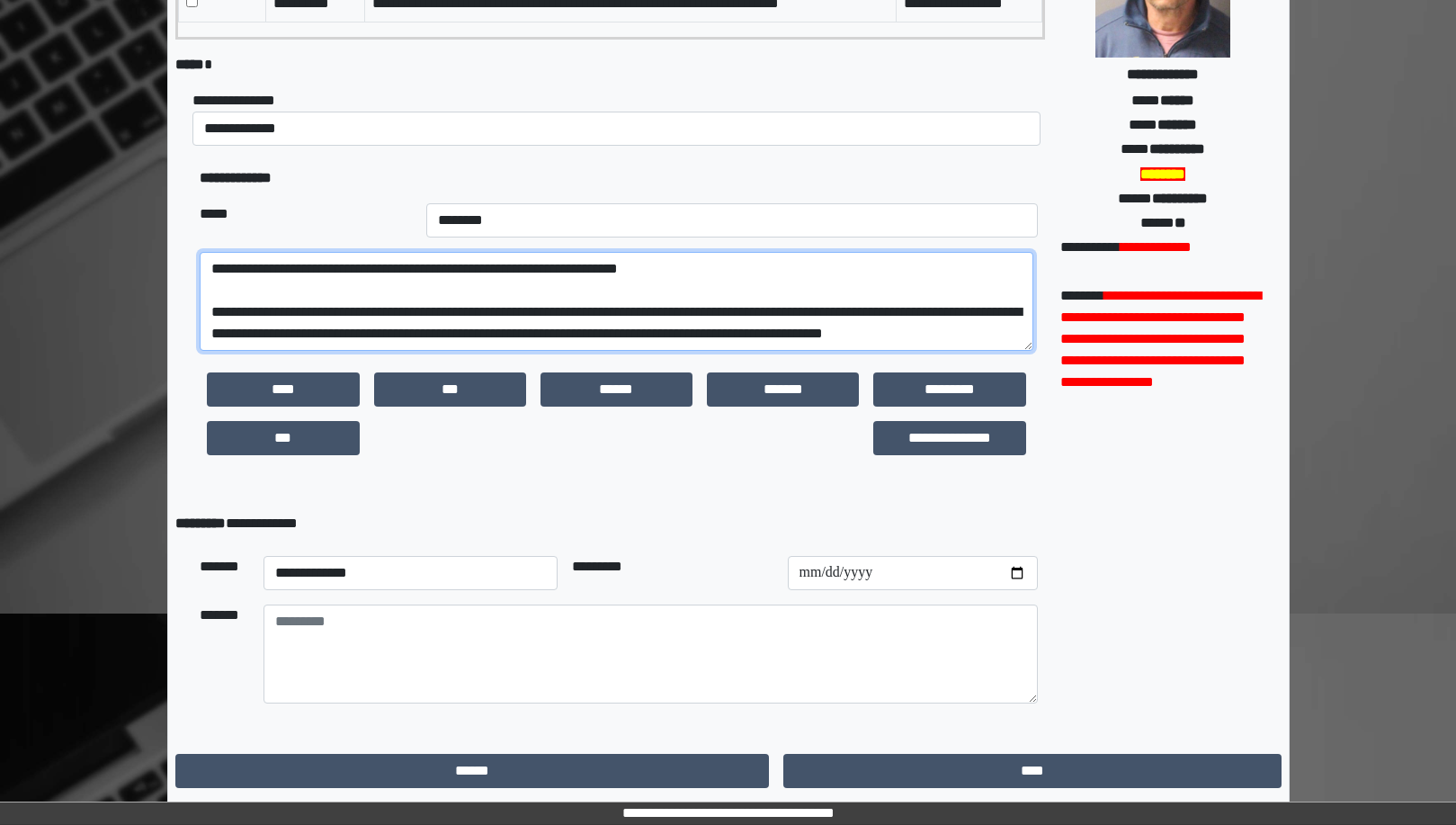 drag, startPoint x: 316, startPoint y: 327, endPoint x: 212, endPoint y: 288, distance: 111.07205 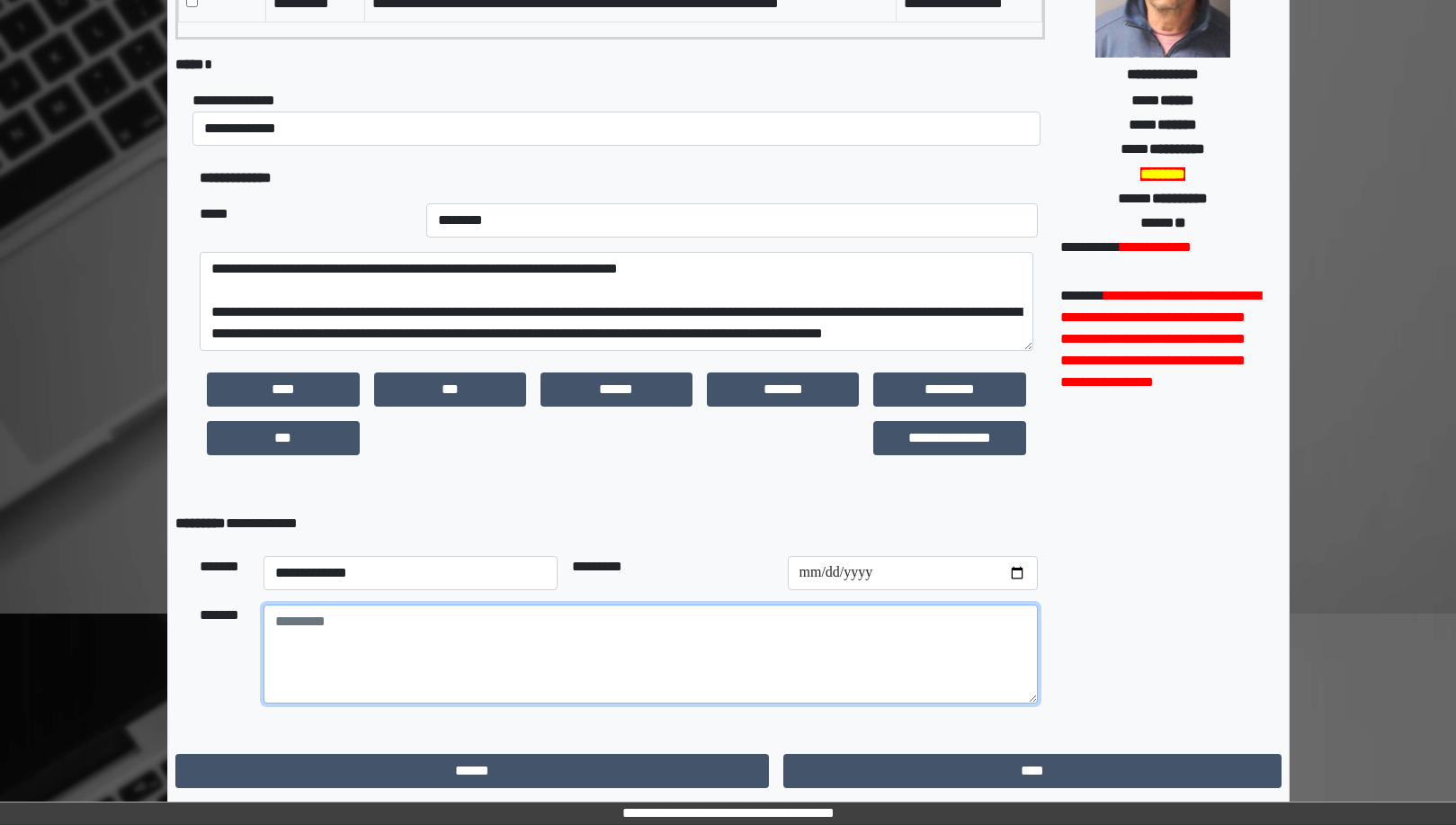 click at bounding box center (650, 654) 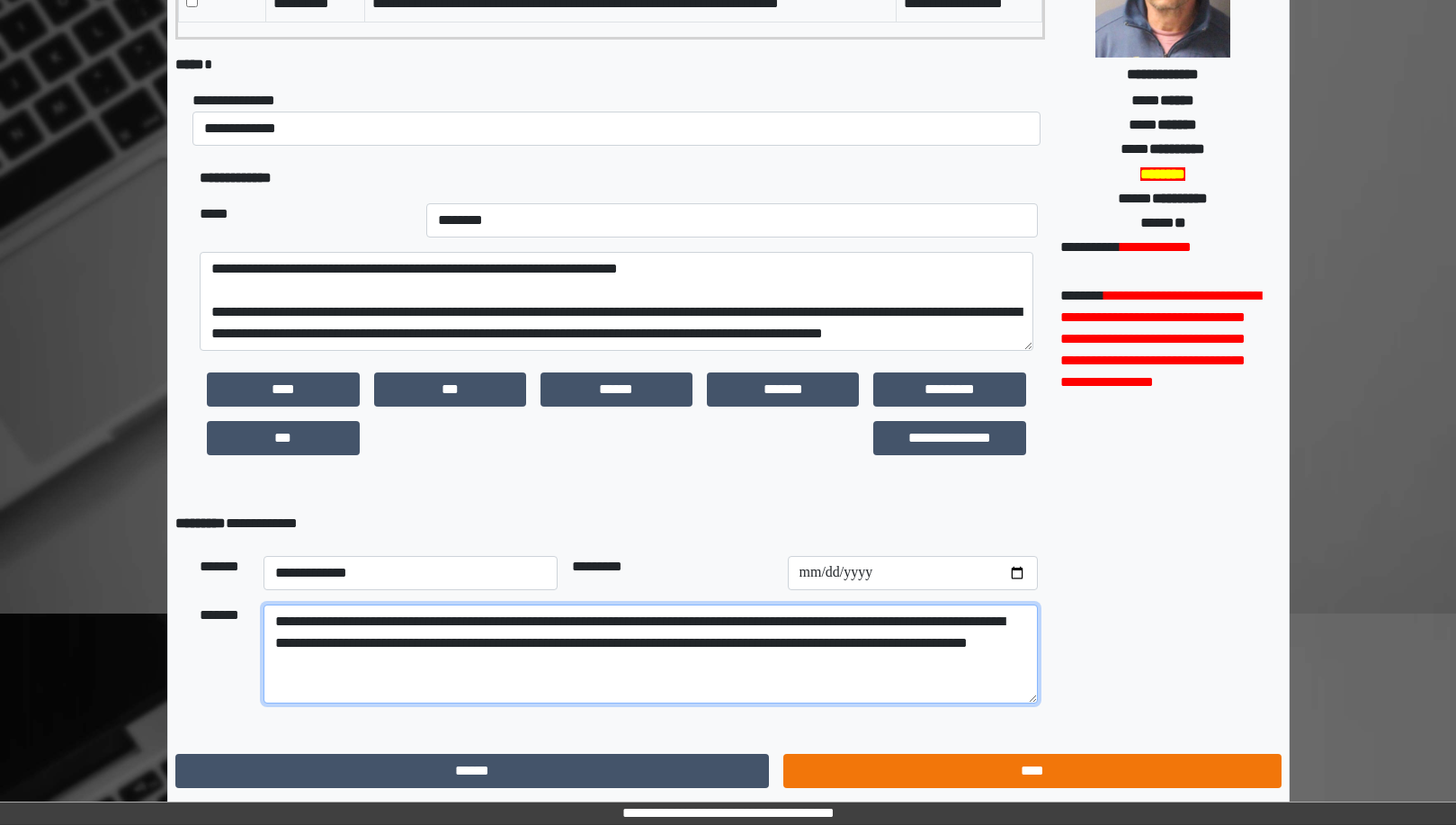 type on "**********" 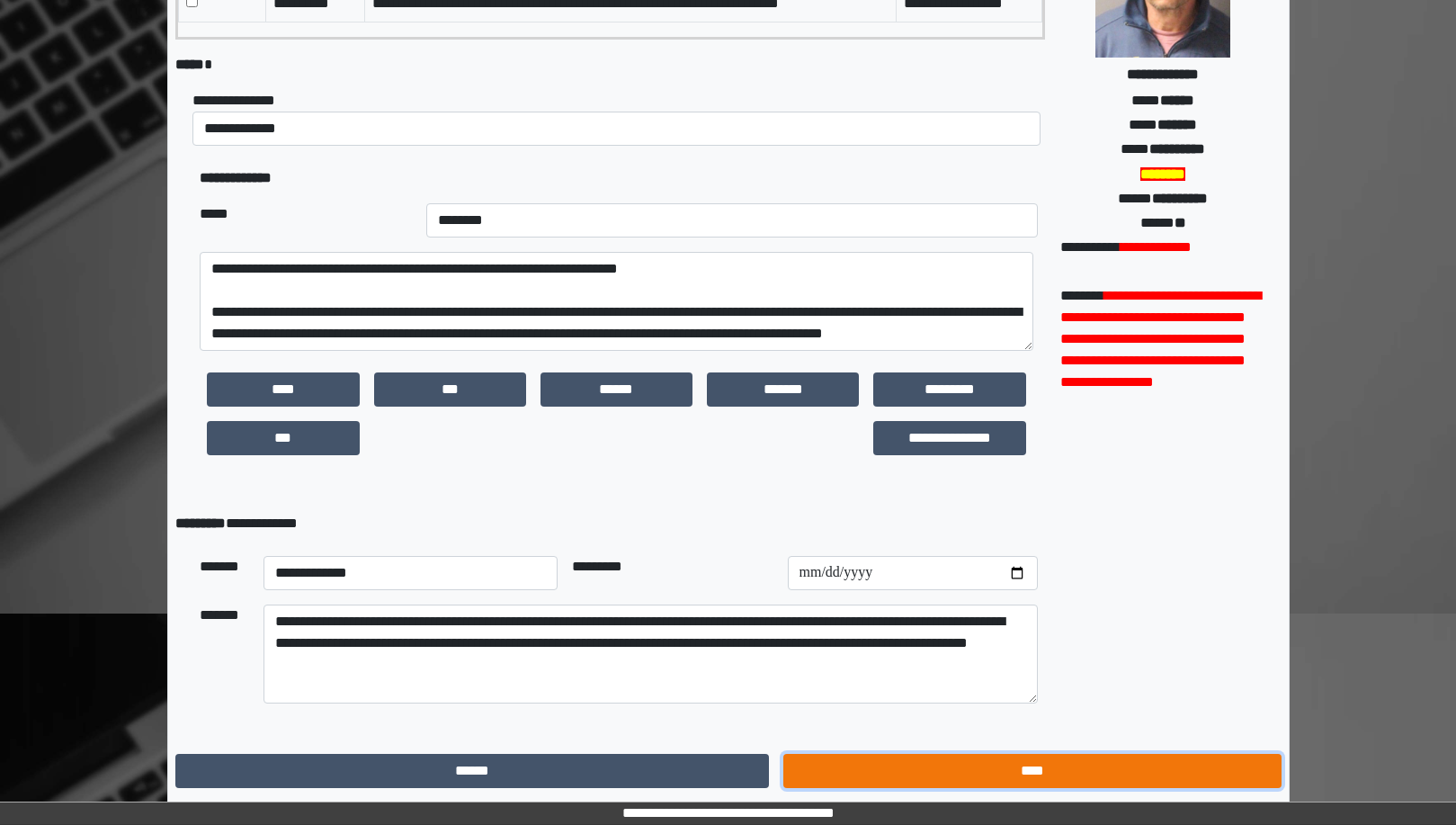 click on "****" at bounding box center [1032, 771] 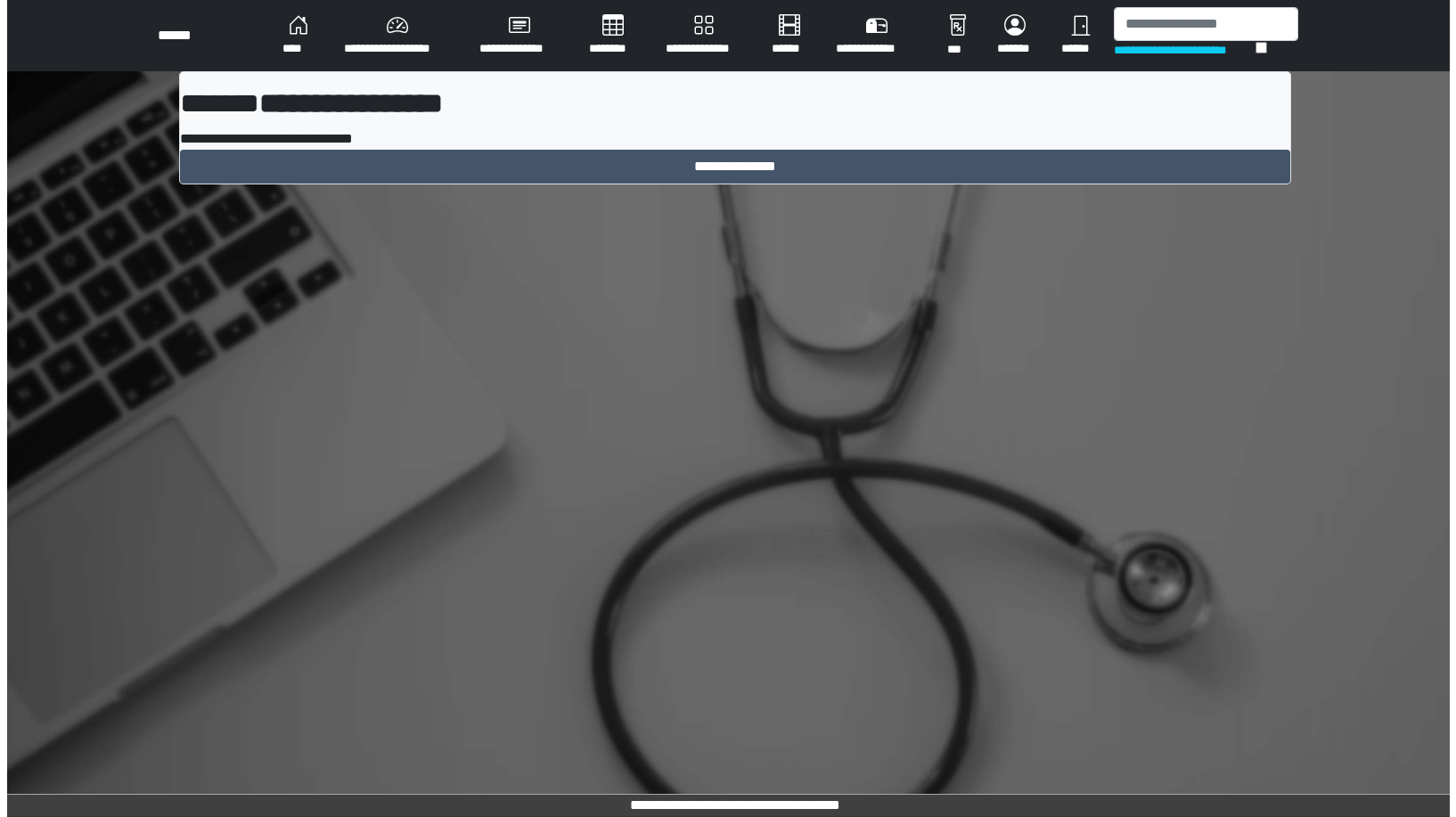 scroll, scrollTop: 0, scrollLeft: 0, axis: both 